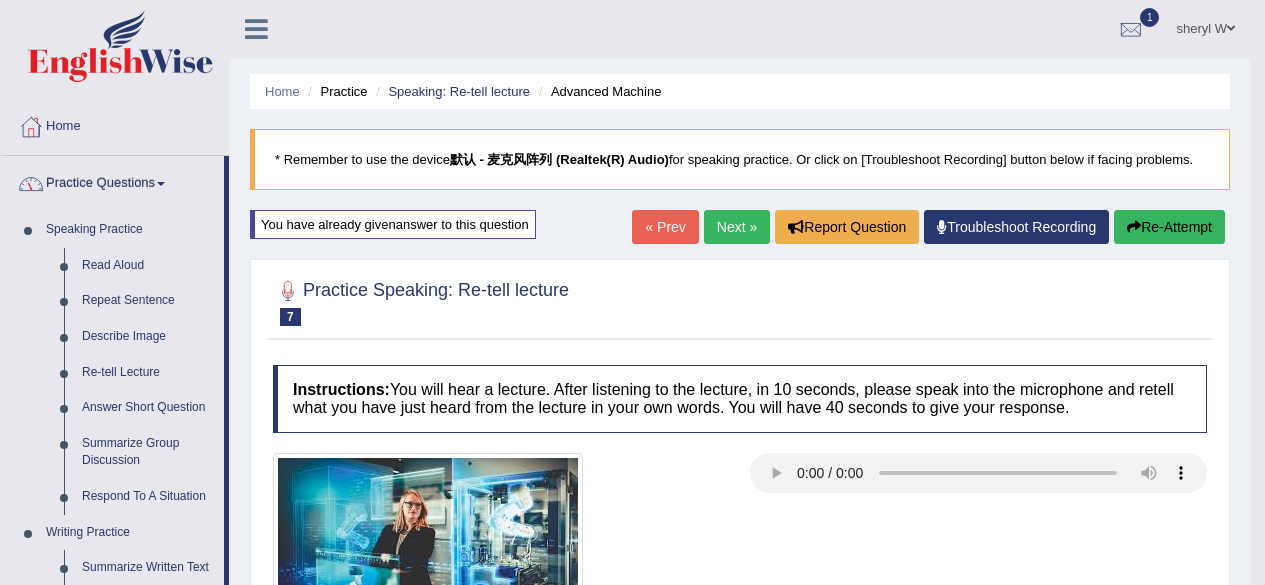 scroll, scrollTop: 0, scrollLeft: 0, axis: both 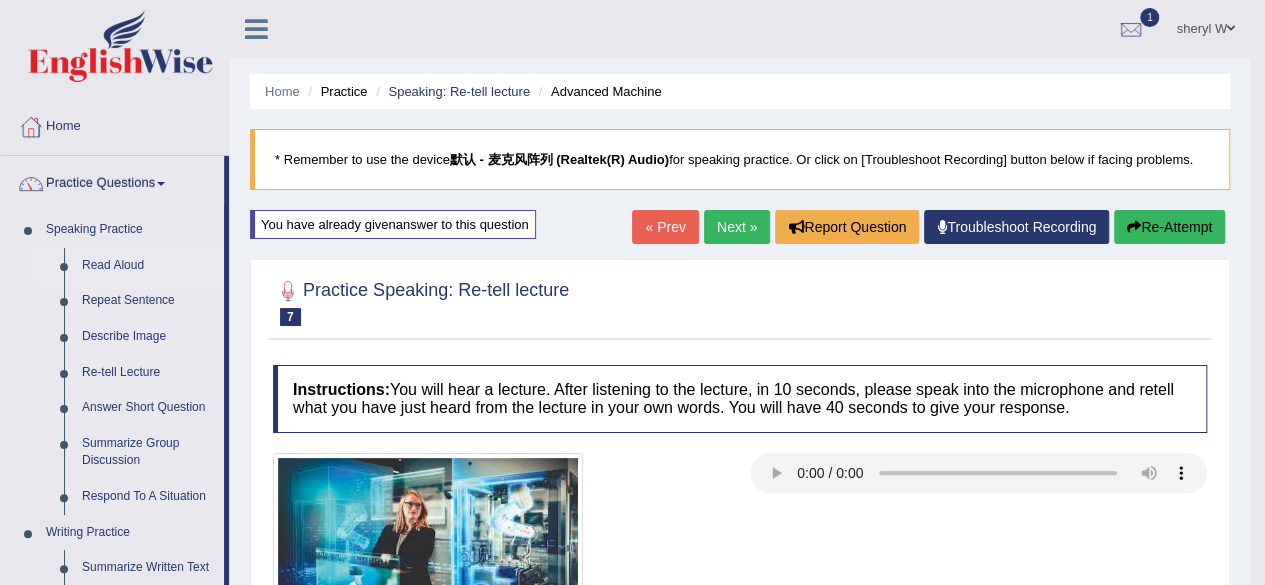 click on "Read Aloud" at bounding box center (148, 266) 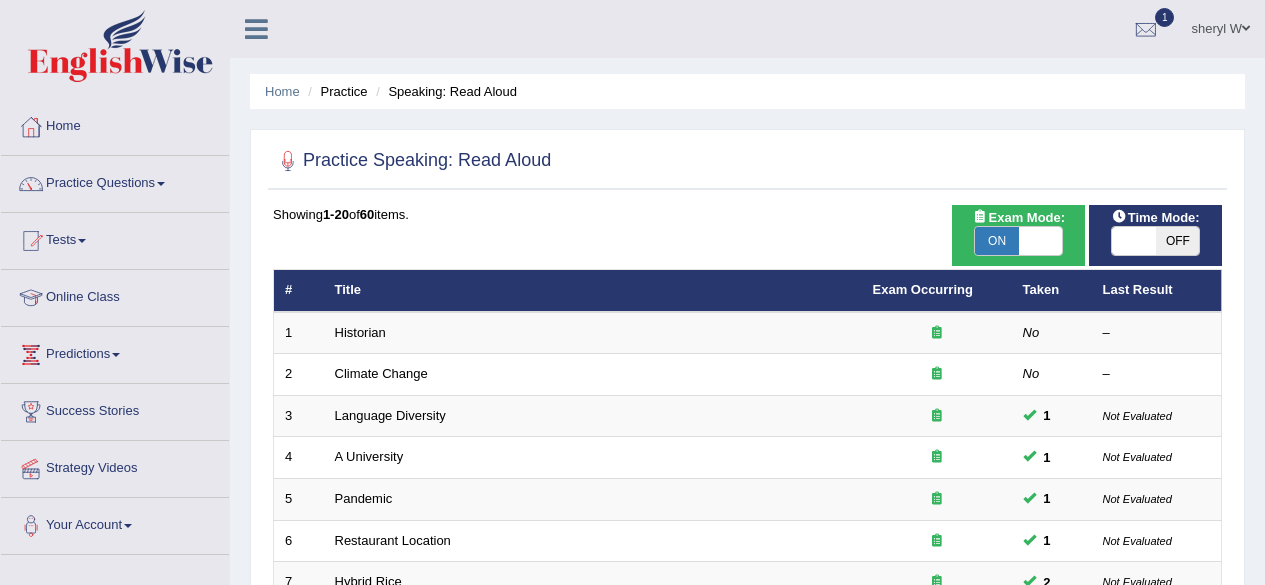 scroll, scrollTop: 0, scrollLeft: 0, axis: both 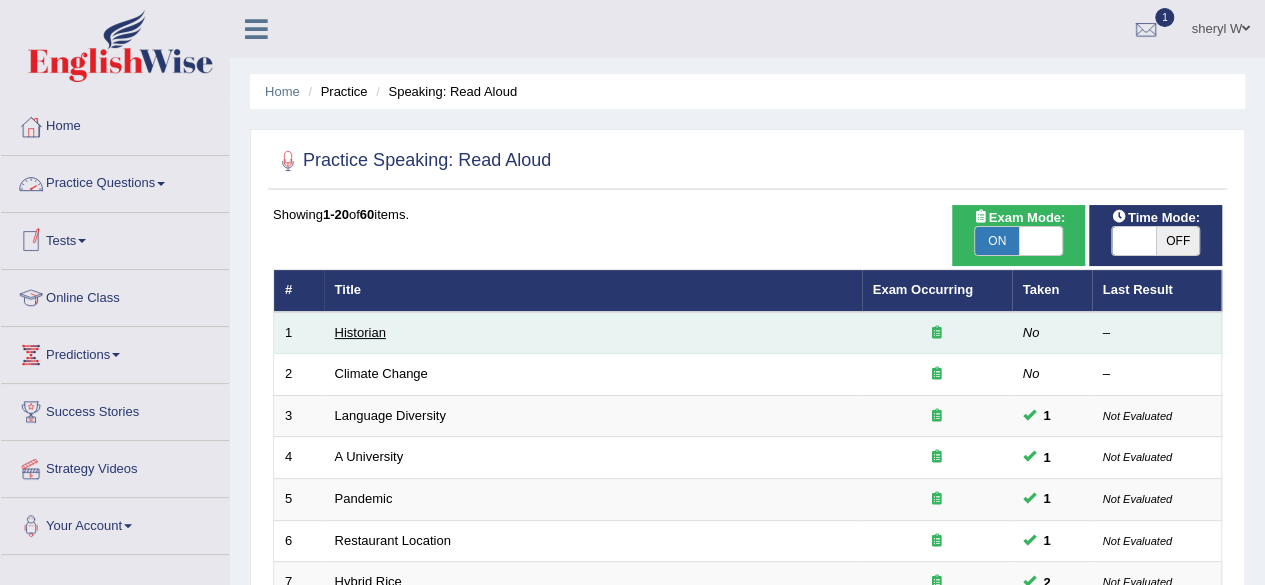 click on "Historian" at bounding box center (360, 332) 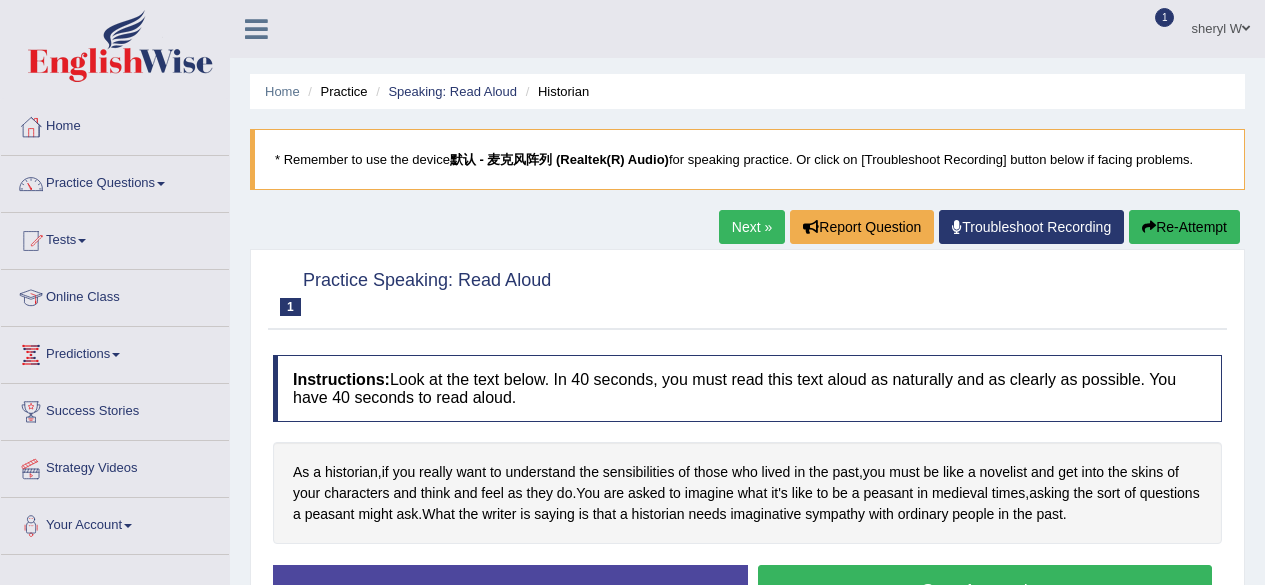 scroll, scrollTop: 100, scrollLeft: 0, axis: vertical 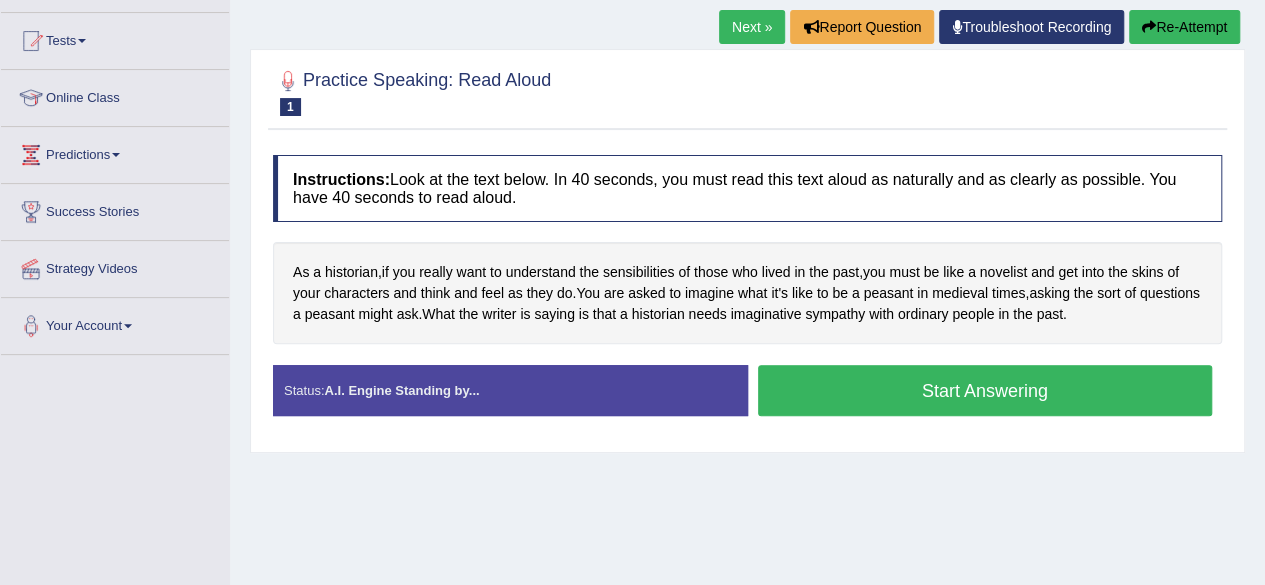click on "Start Answering" at bounding box center (985, 390) 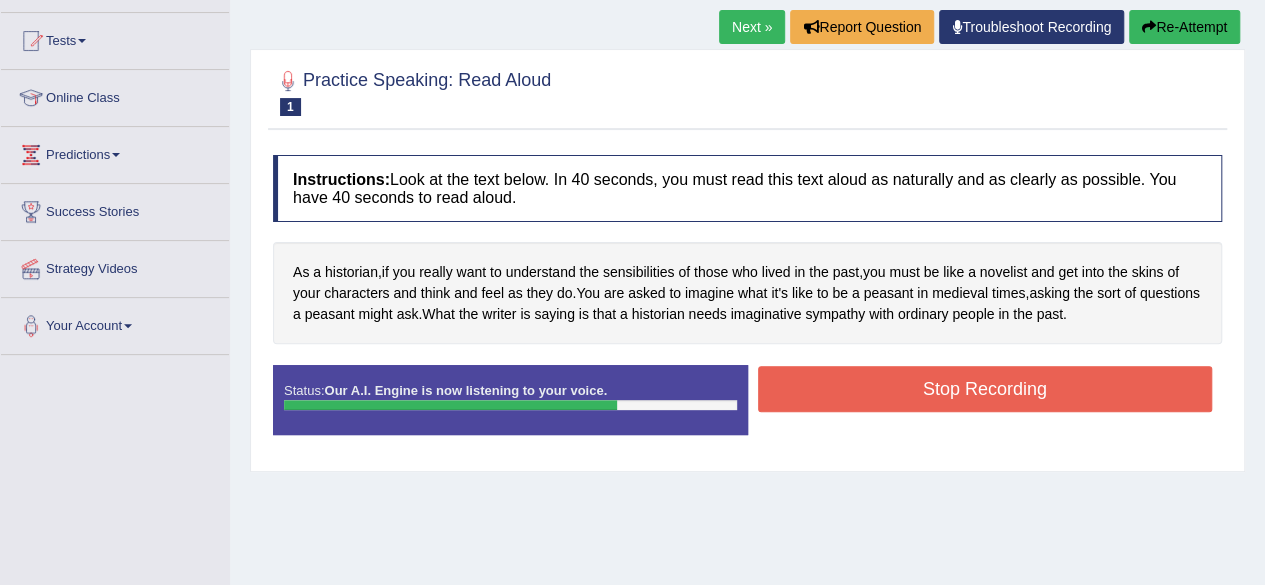 click on "Stop Recording" at bounding box center [985, 389] 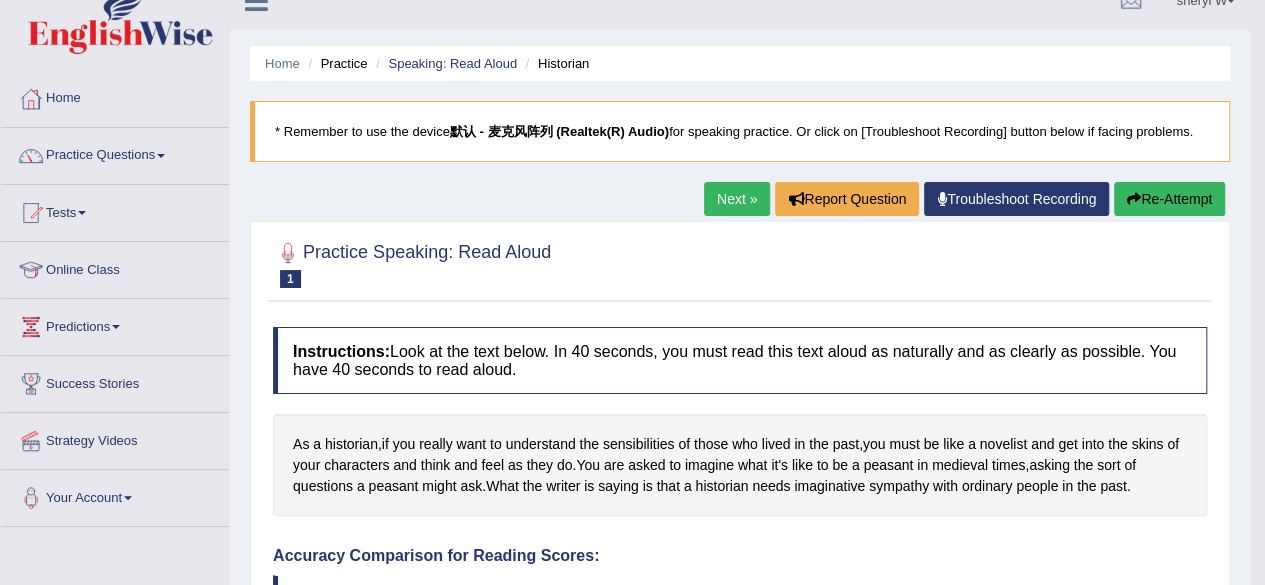 scroll, scrollTop: 0, scrollLeft: 0, axis: both 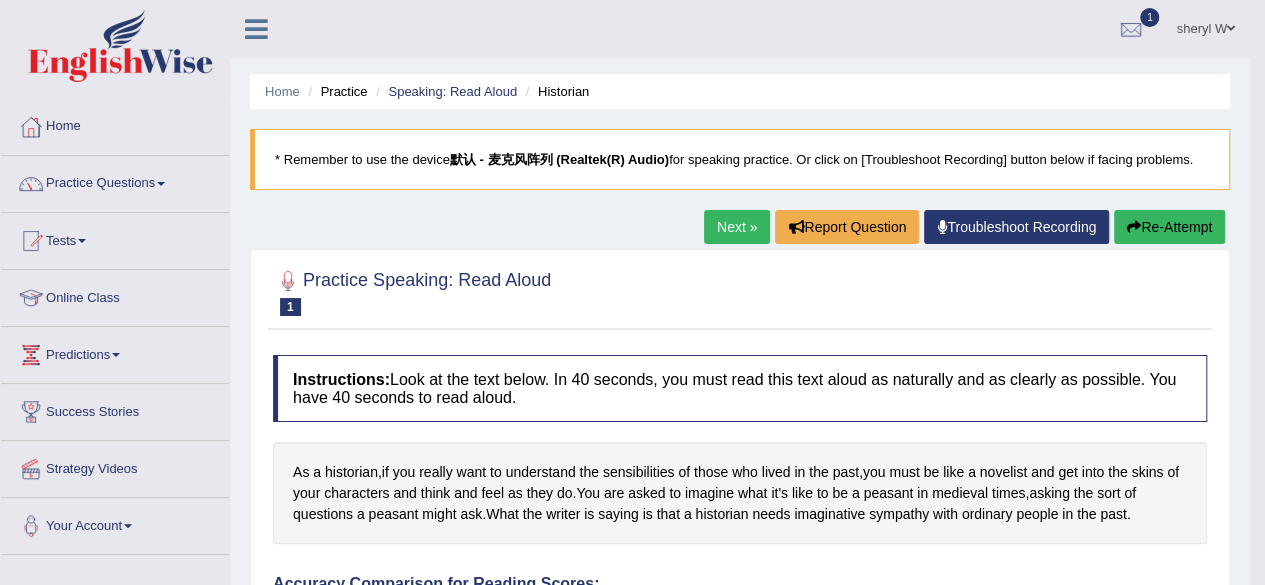 click on "Re-Attempt" at bounding box center [1169, 227] 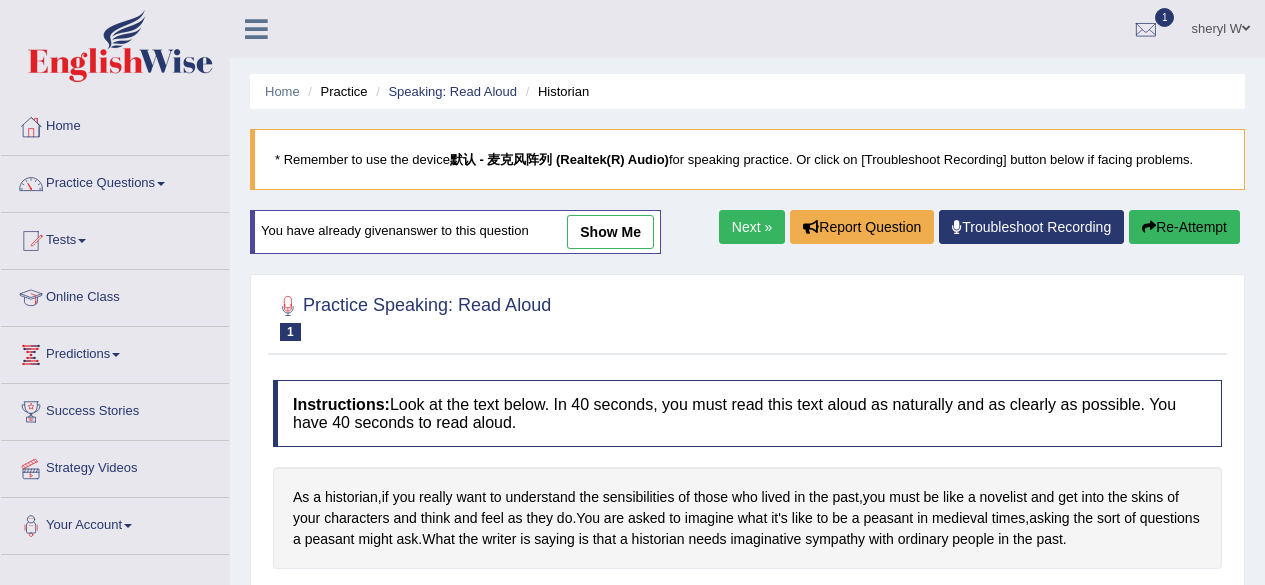 scroll, scrollTop: 300, scrollLeft: 0, axis: vertical 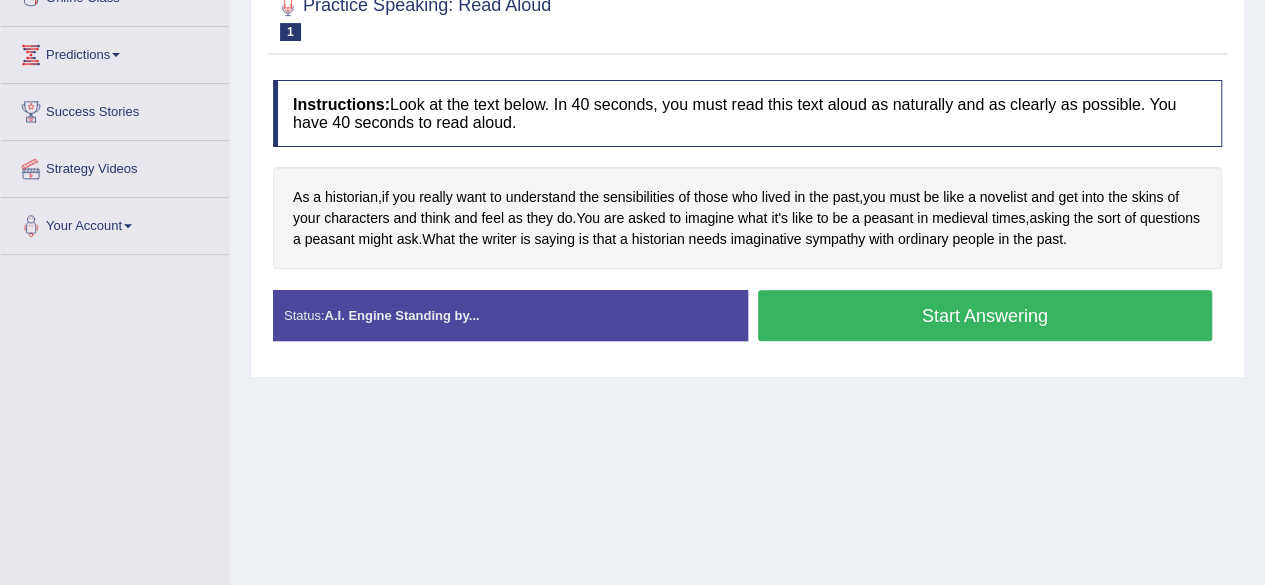 click on "Start Answering" at bounding box center [985, 315] 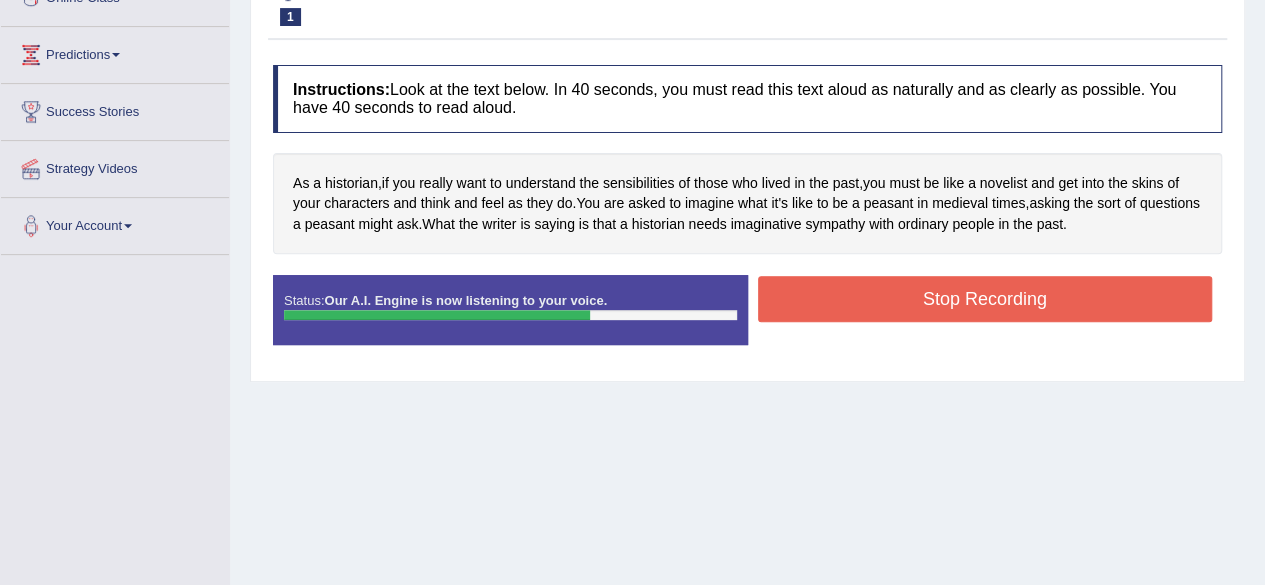 click on "Stop Recording" at bounding box center [985, 299] 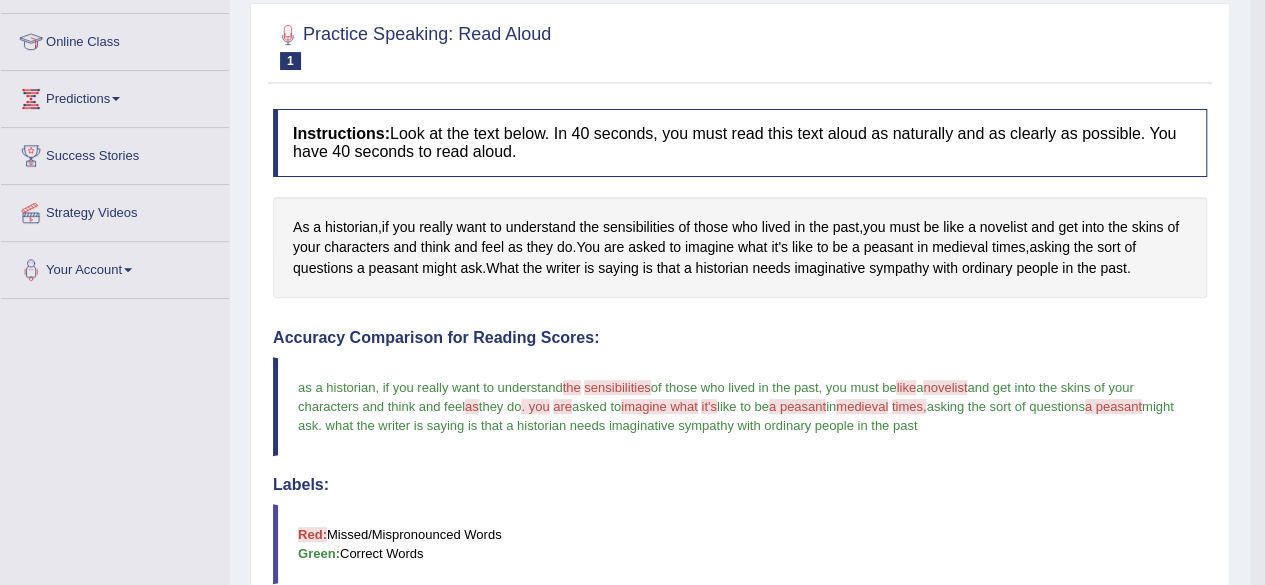 scroll, scrollTop: 100, scrollLeft: 0, axis: vertical 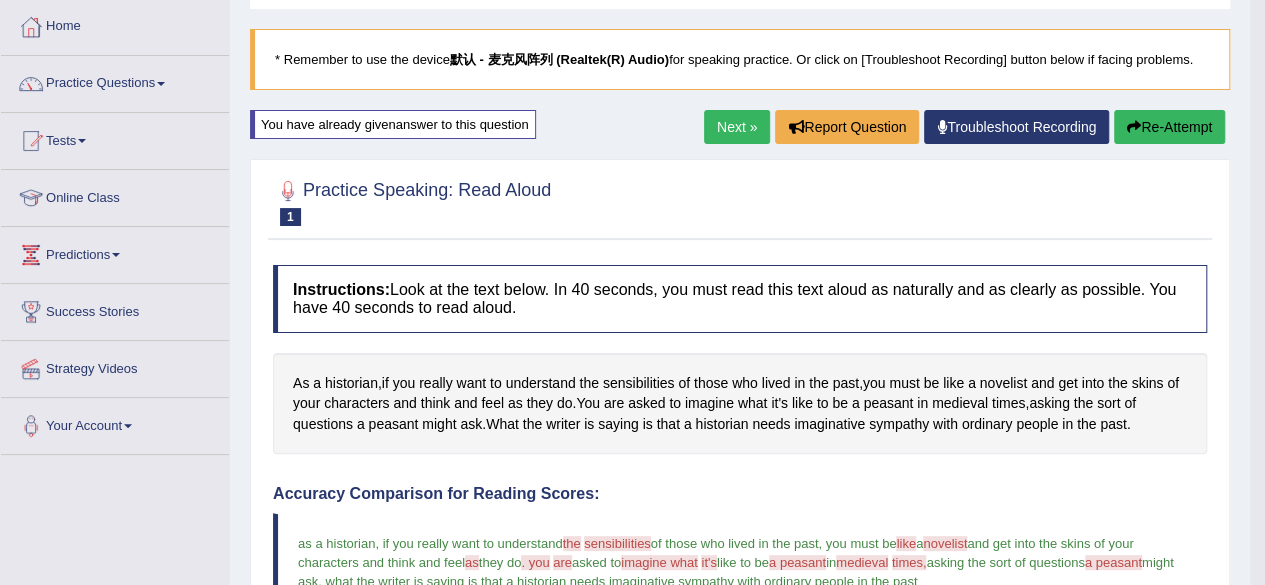 click on "Re-Attempt" at bounding box center [1169, 127] 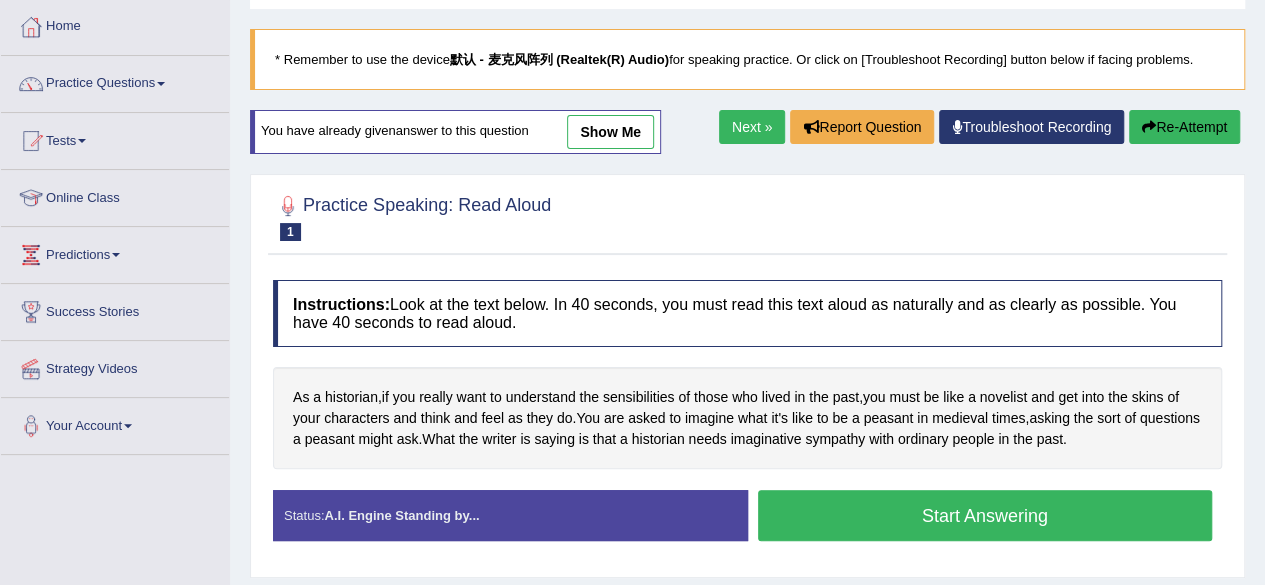 scroll, scrollTop: 0, scrollLeft: 0, axis: both 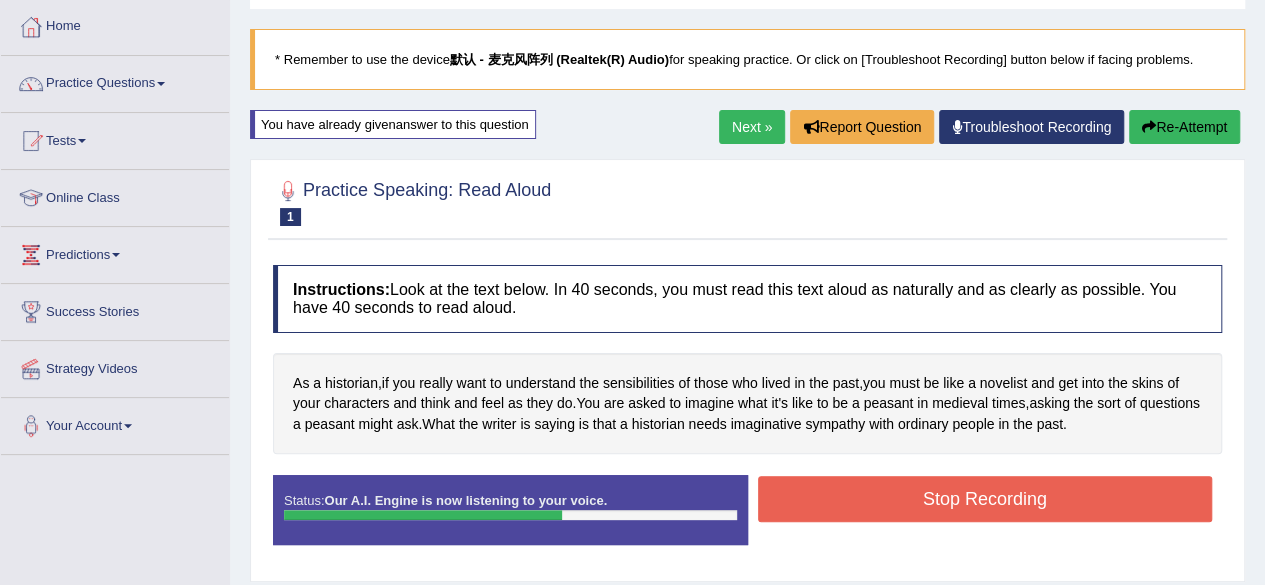 click on "Stop Recording" at bounding box center [985, 499] 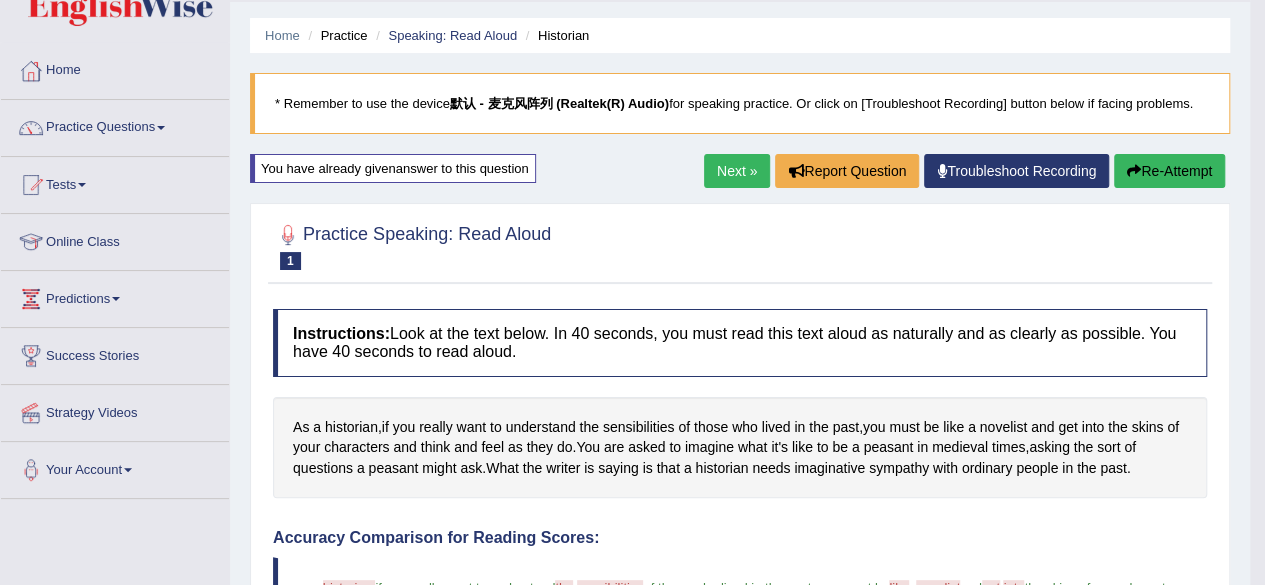scroll, scrollTop: 0, scrollLeft: 0, axis: both 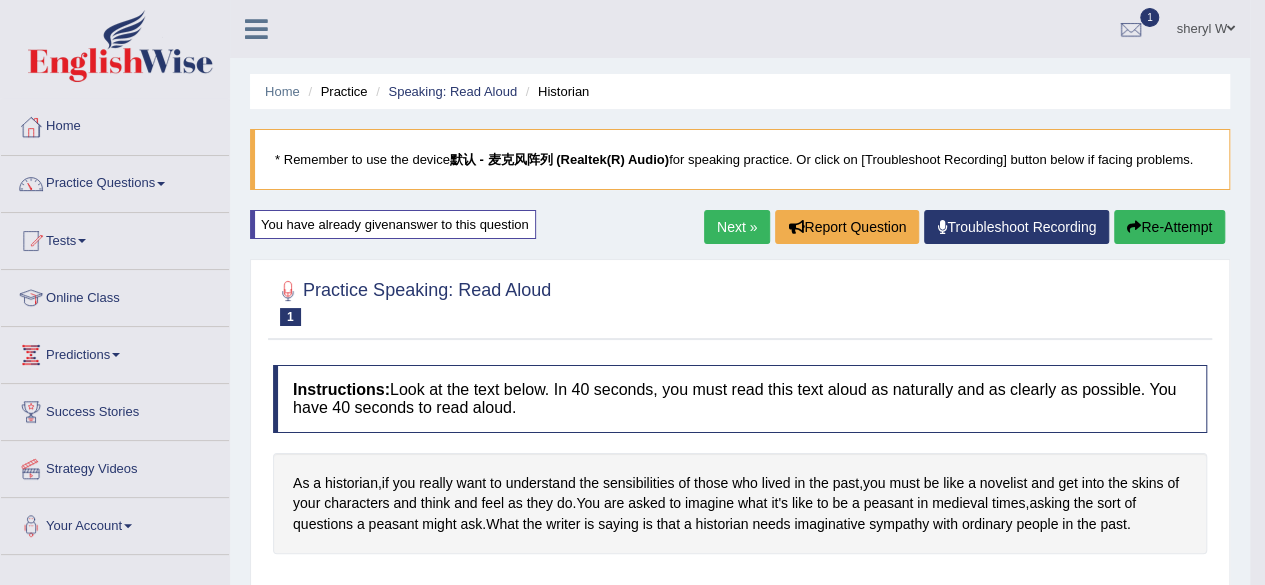 click on "Next »" at bounding box center [737, 227] 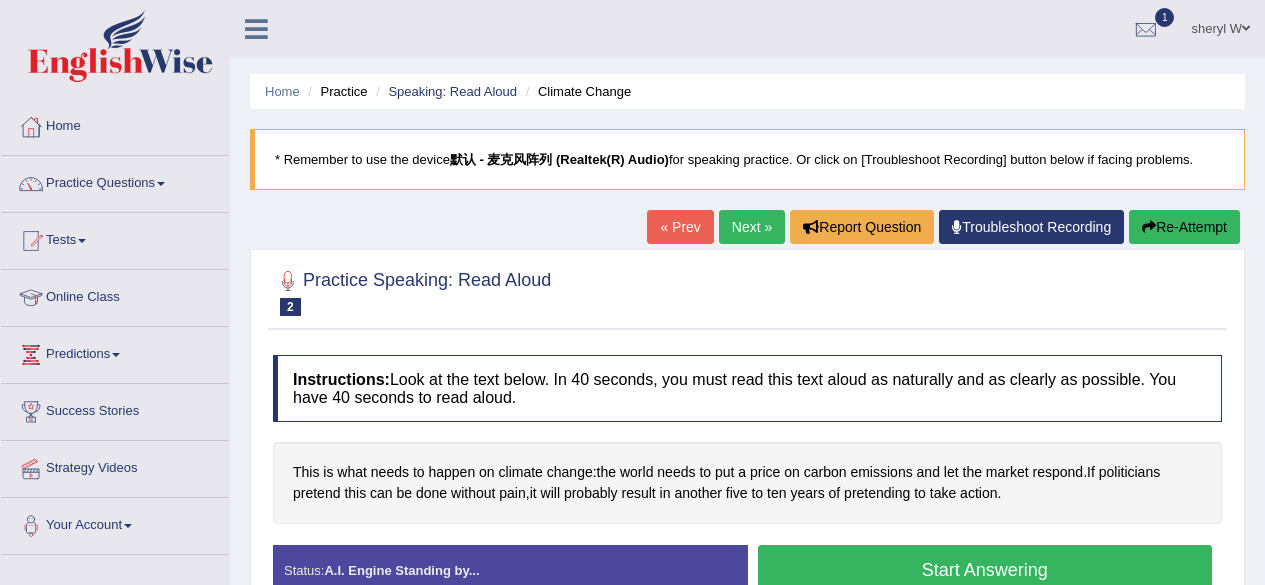 scroll, scrollTop: 117, scrollLeft: 0, axis: vertical 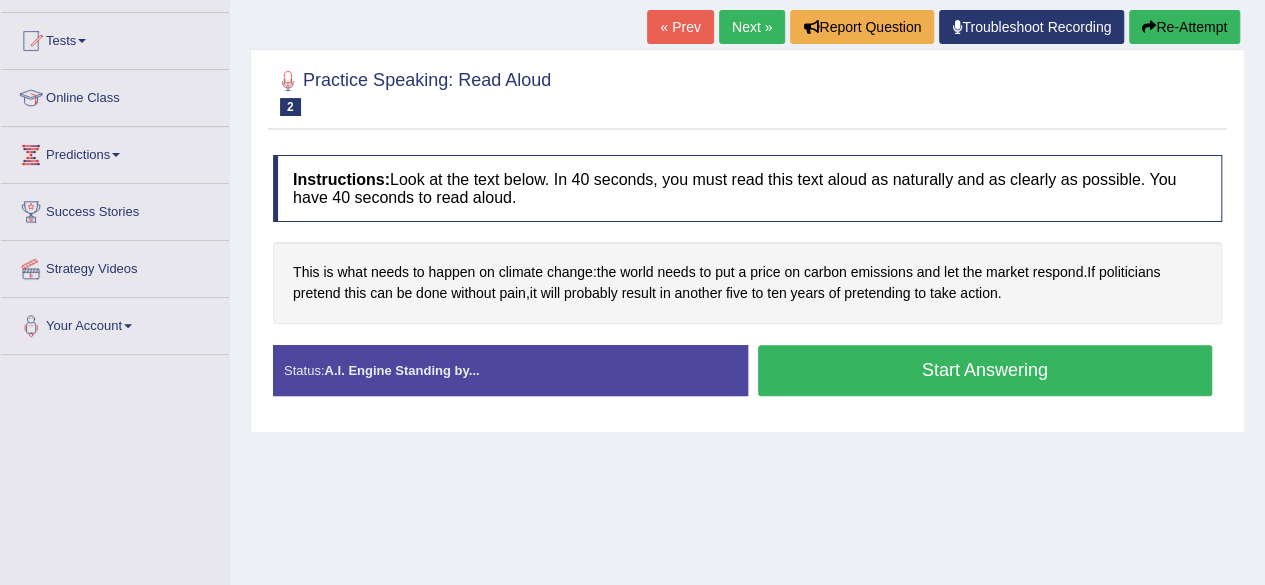 click on "Start Answering" at bounding box center (985, 370) 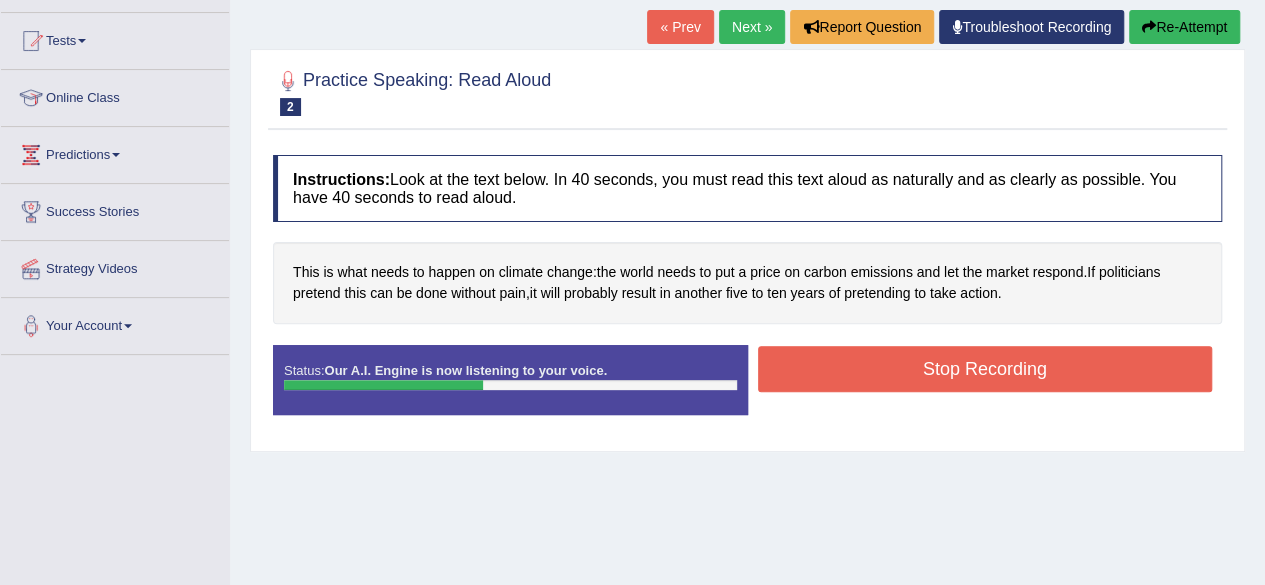 click on "Stop Recording" at bounding box center (985, 369) 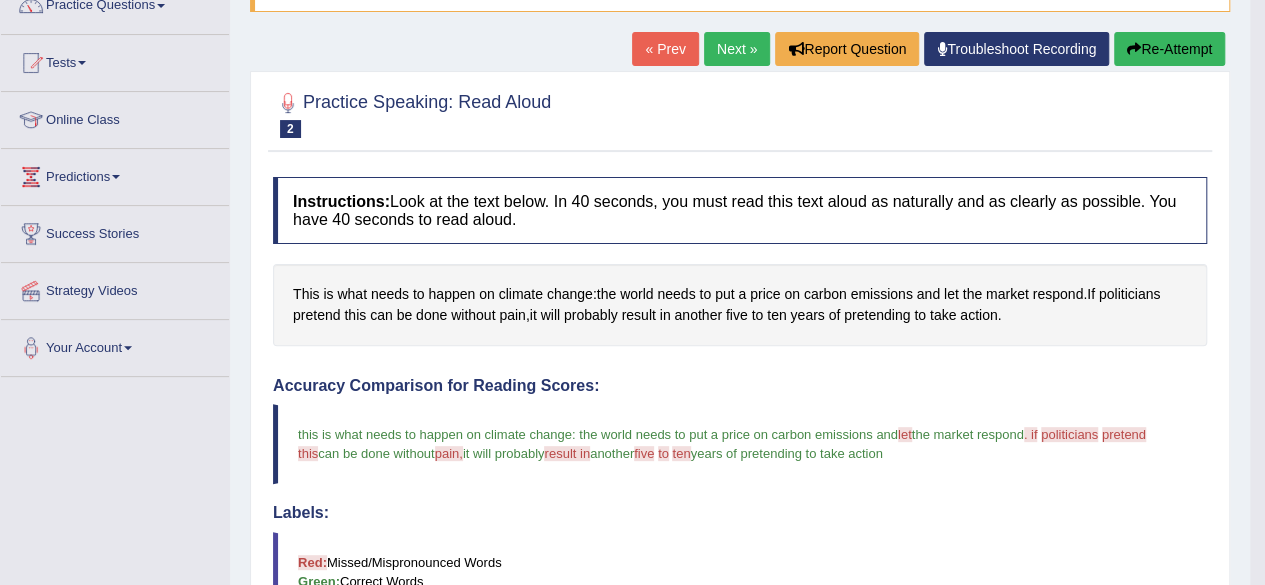 scroll, scrollTop: 100, scrollLeft: 0, axis: vertical 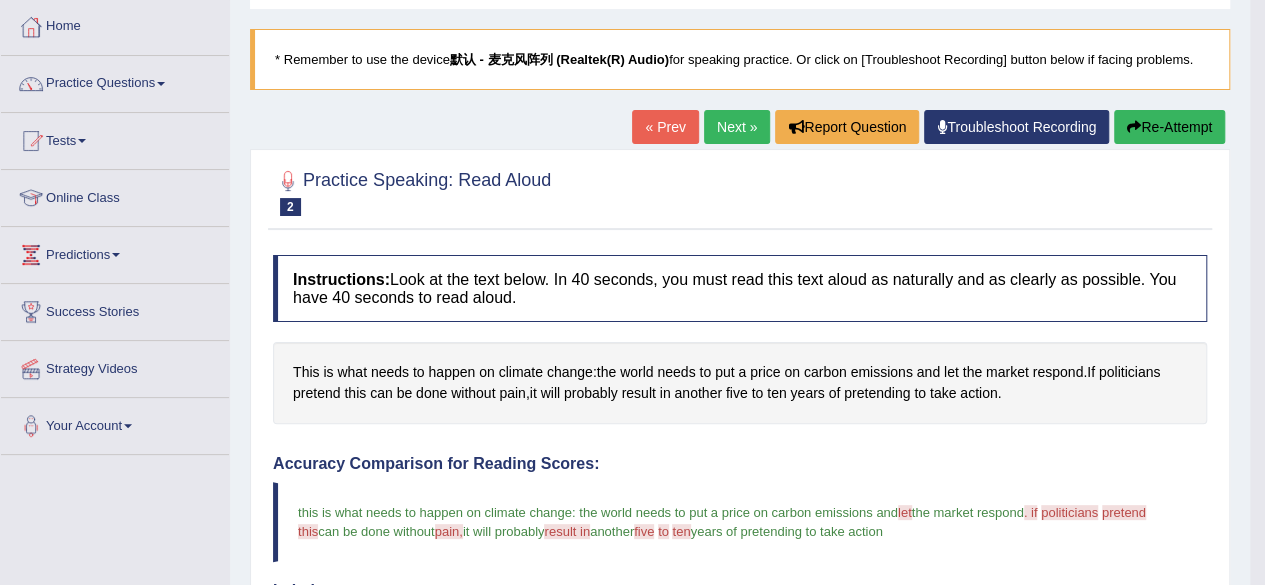 click on "Re-Attempt" at bounding box center [1169, 127] 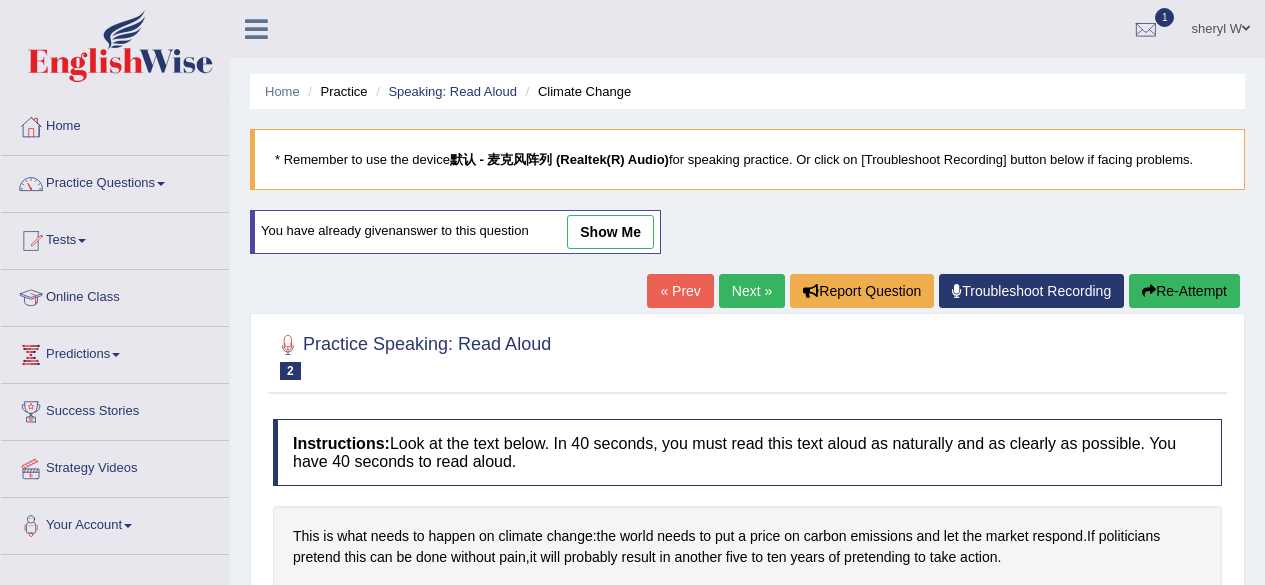 scroll, scrollTop: 100, scrollLeft: 0, axis: vertical 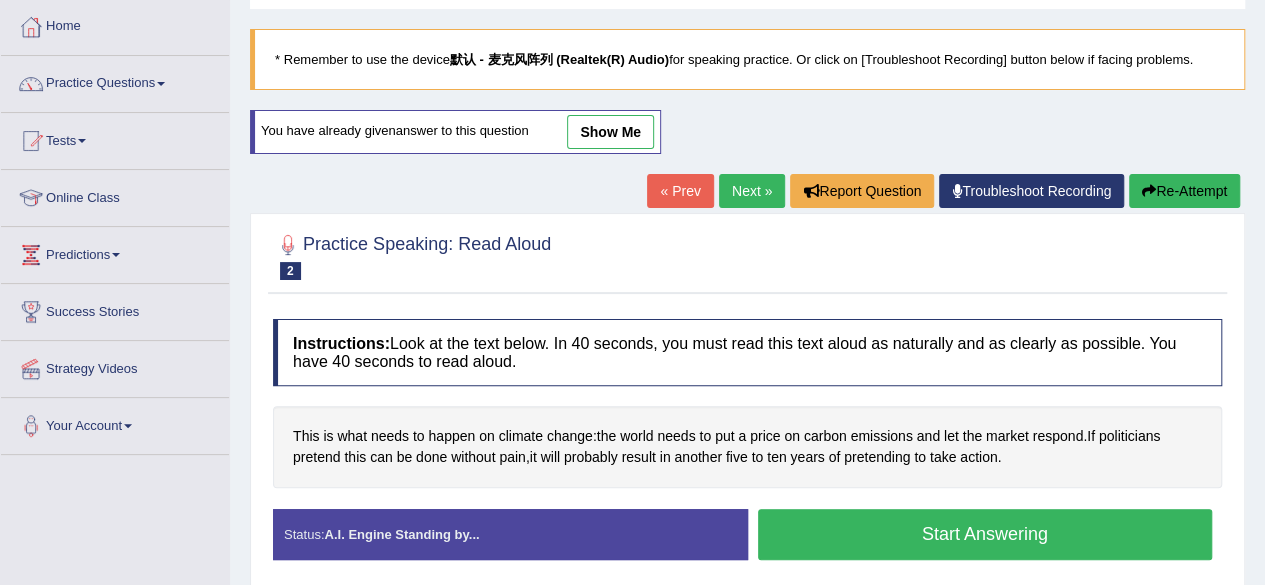 click on "Start Answering" at bounding box center [985, 534] 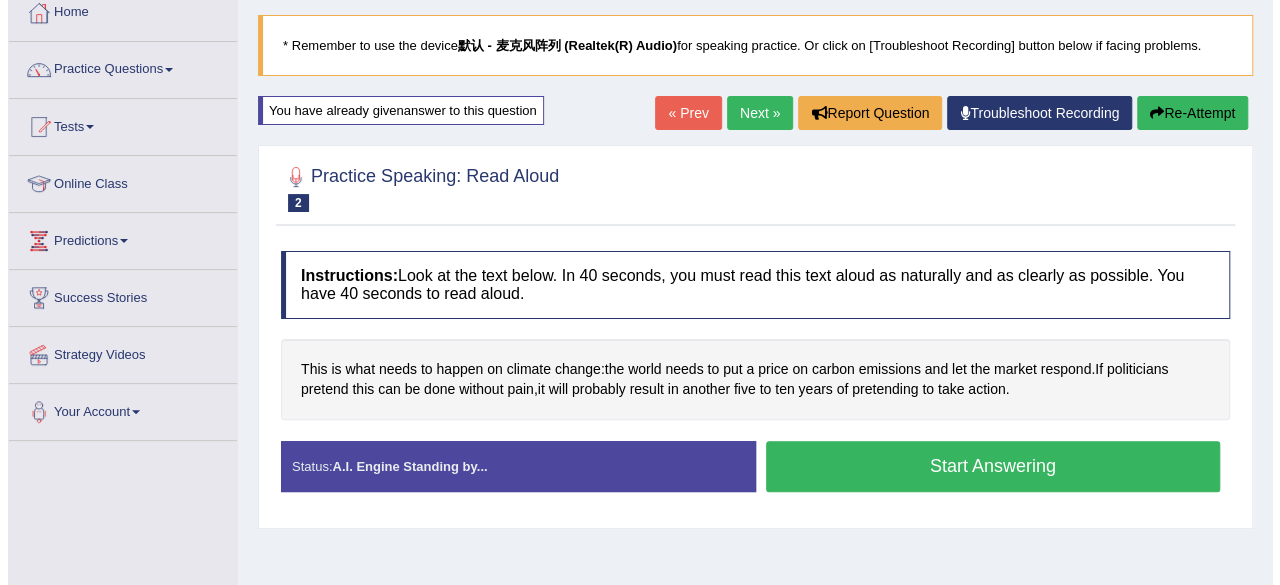 scroll, scrollTop: 200, scrollLeft: 0, axis: vertical 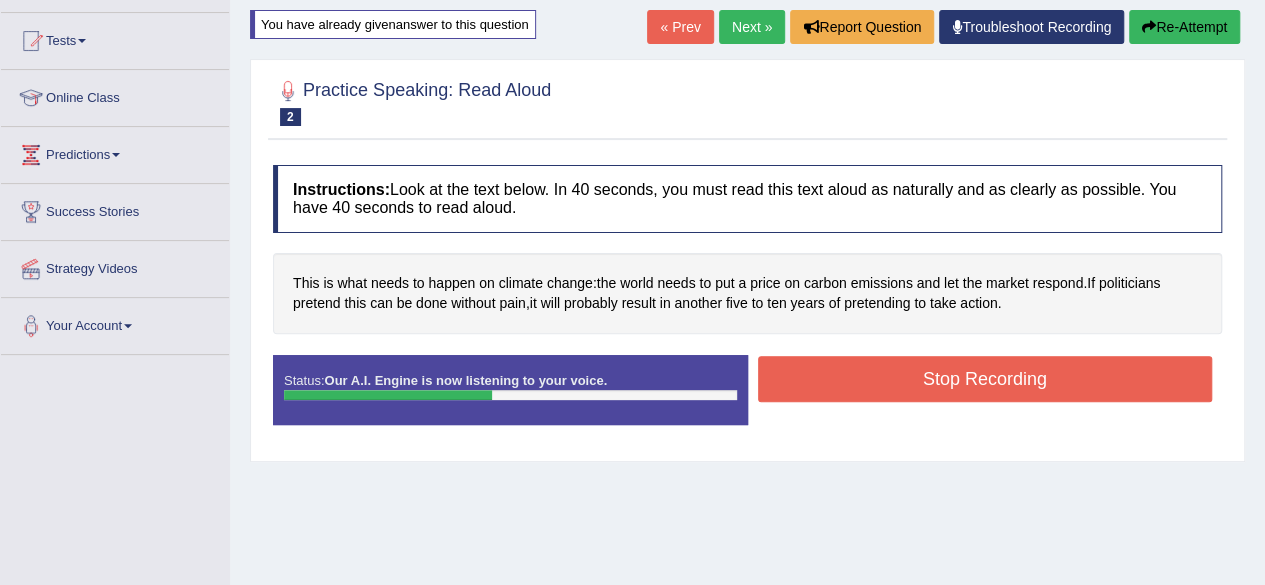 click on "Stop Recording" at bounding box center (985, 379) 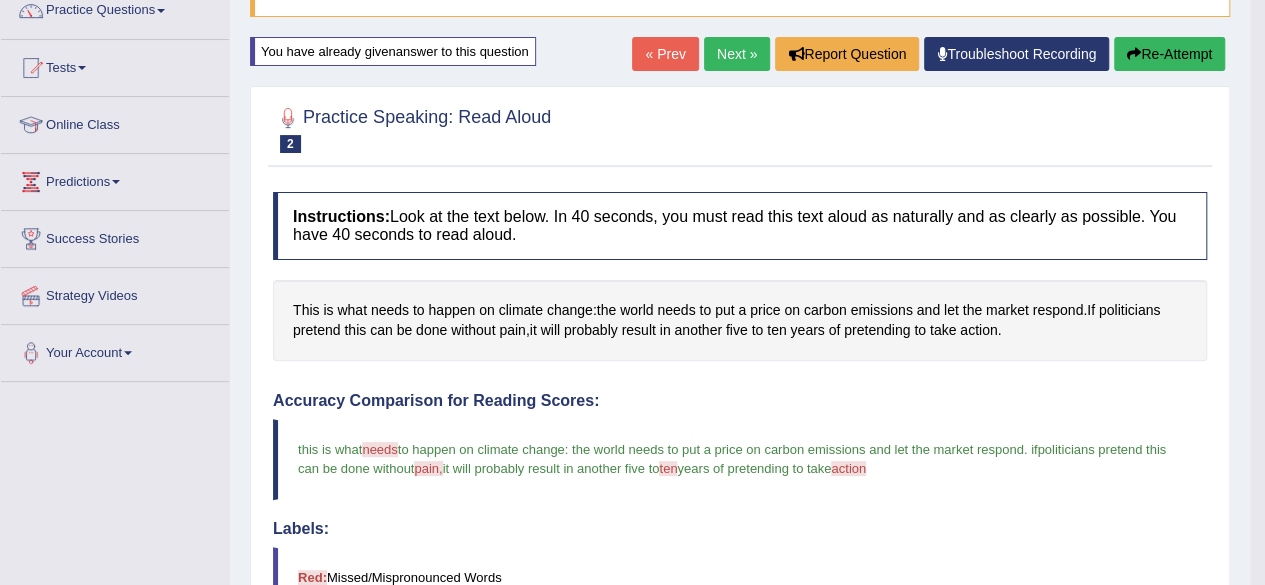 scroll, scrollTop: 144, scrollLeft: 0, axis: vertical 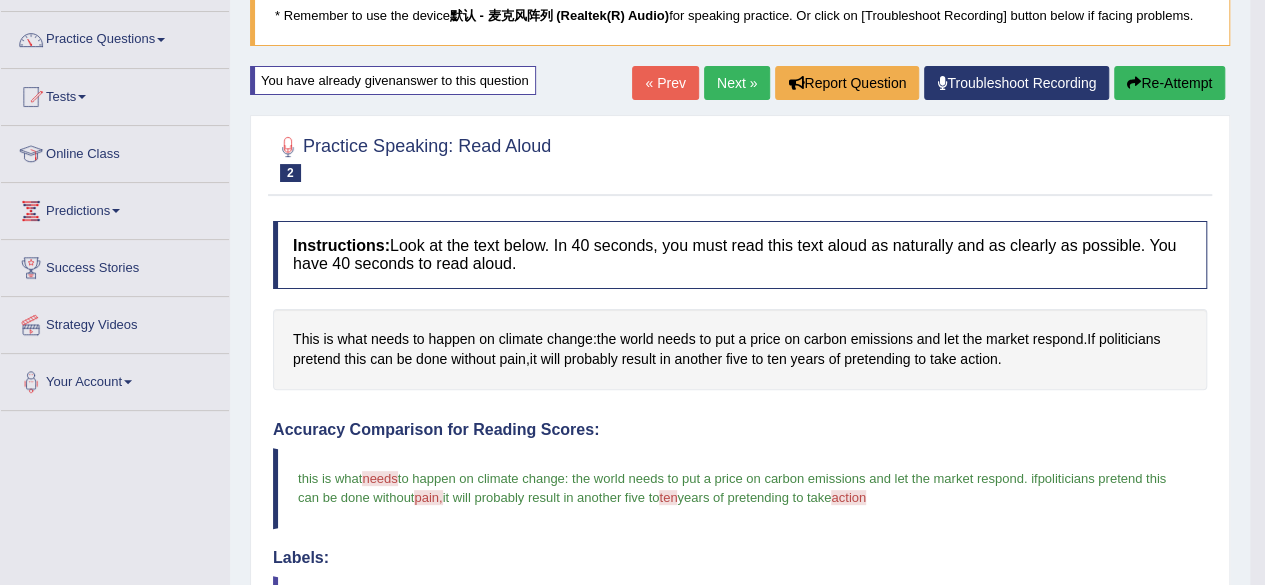 click on "Re-Attempt" at bounding box center [1169, 83] 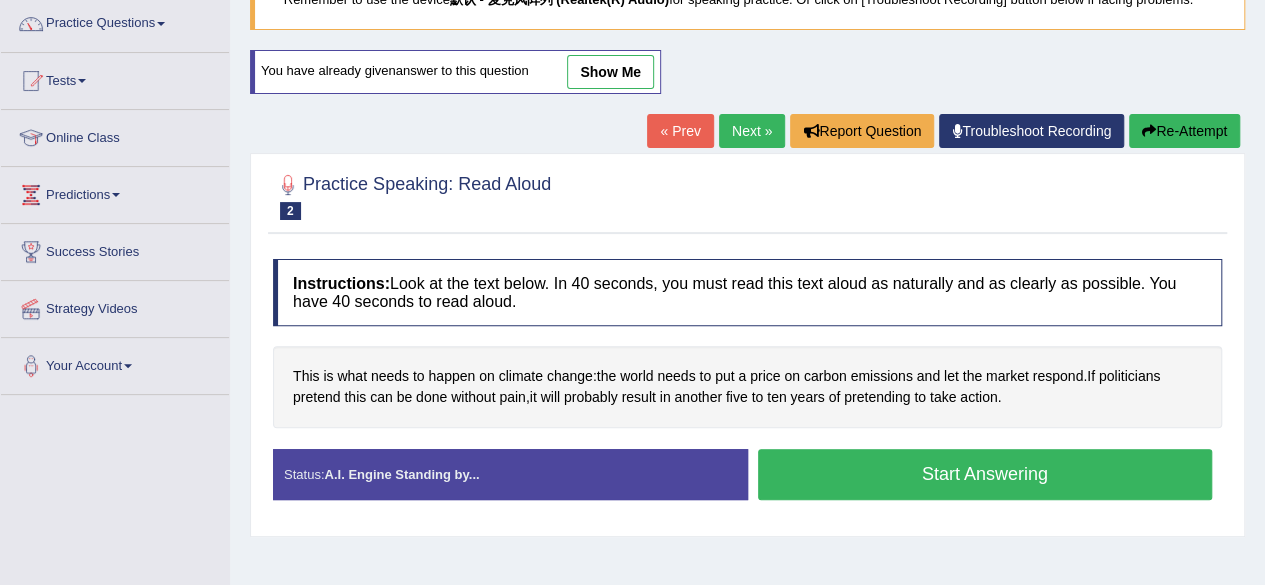scroll, scrollTop: 0, scrollLeft: 0, axis: both 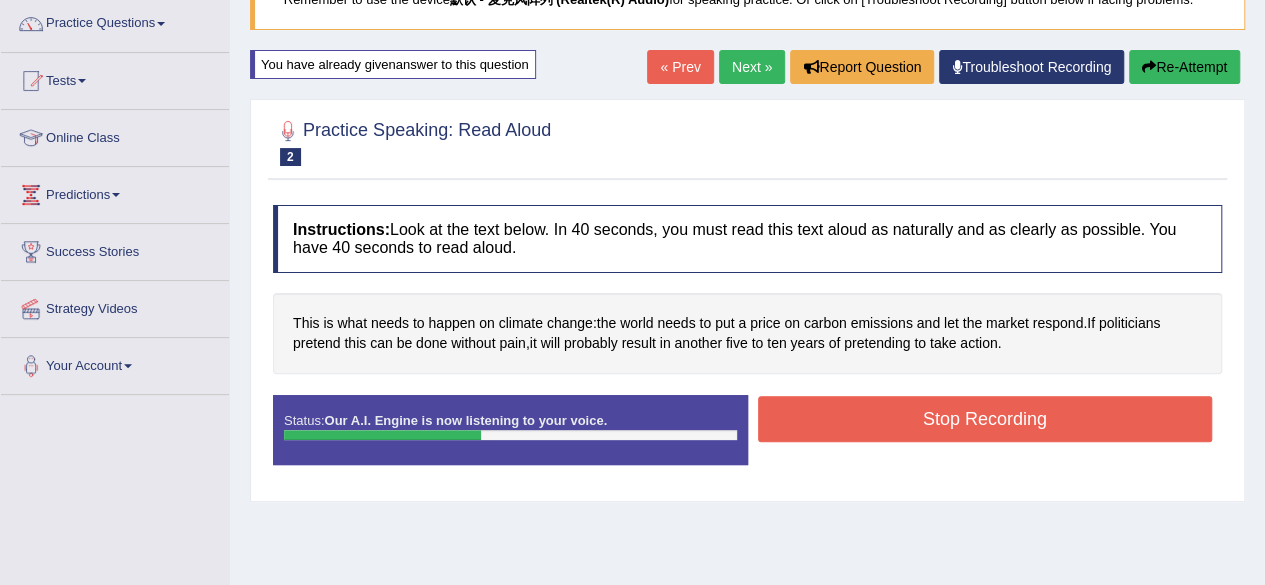 click on "Stop Recording" at bounding box center (985, 419) 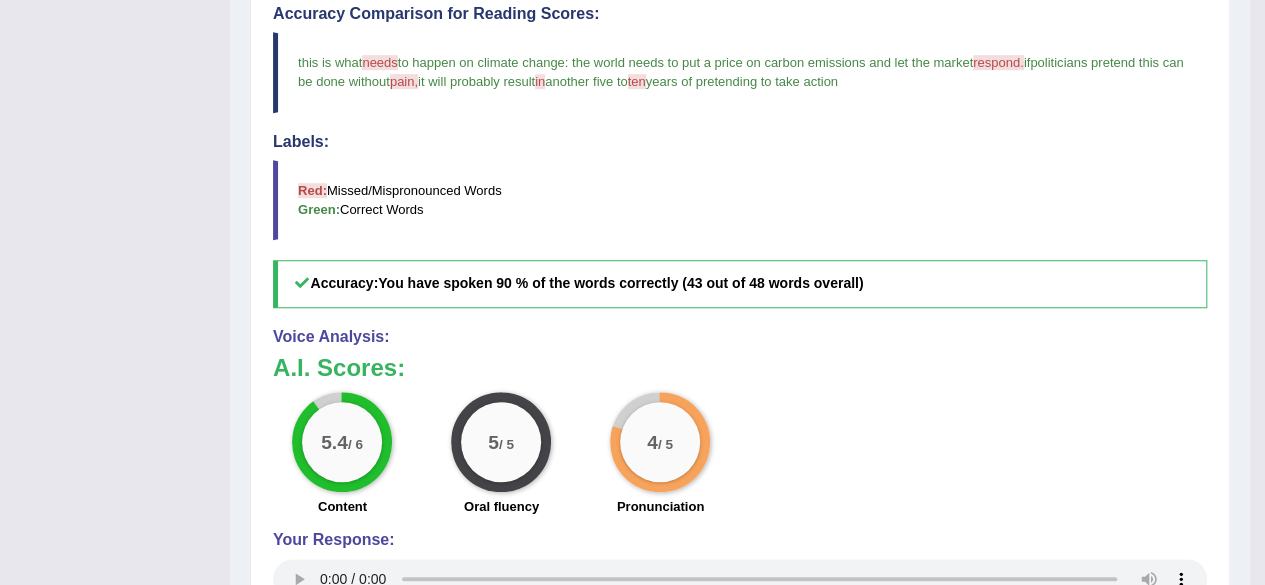 scroll, scrollTop: 60, scrollLeft: 0, axis: vertical 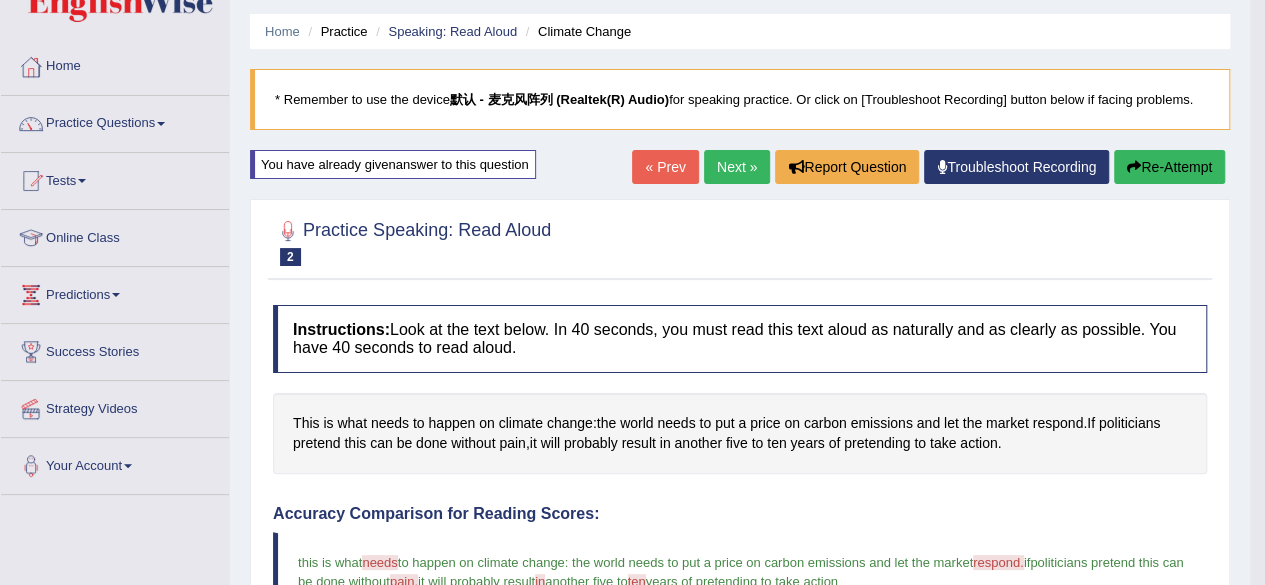 click on "Next »" at bounding box center (737, 167) 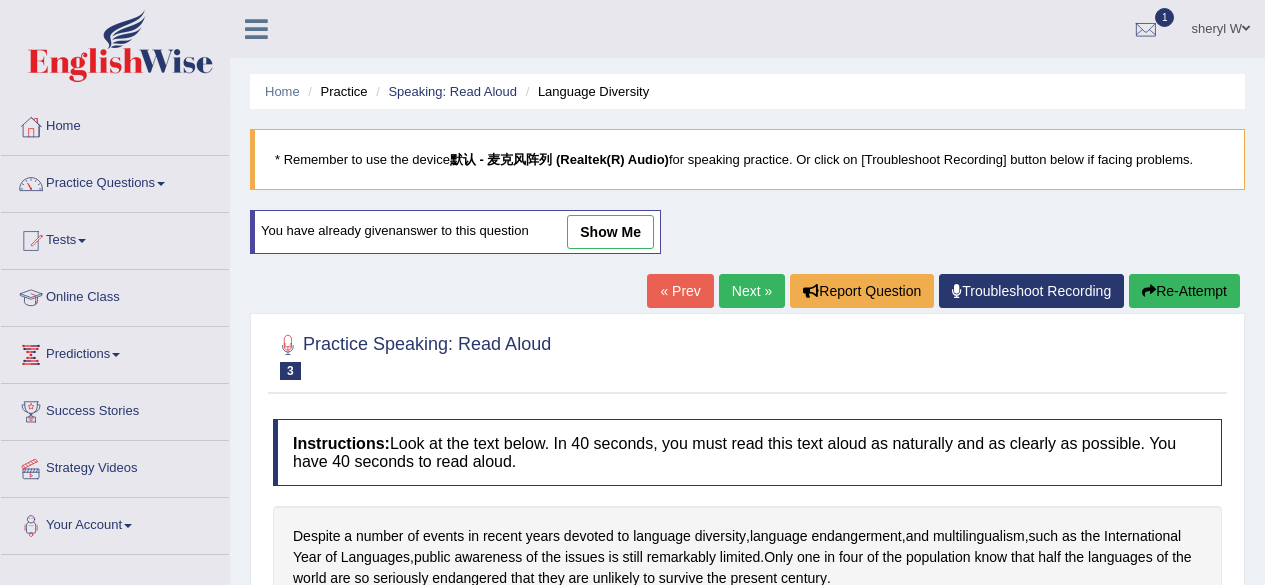scroll, scrollTop: 192, scrollLeft: 0, axis: vertical 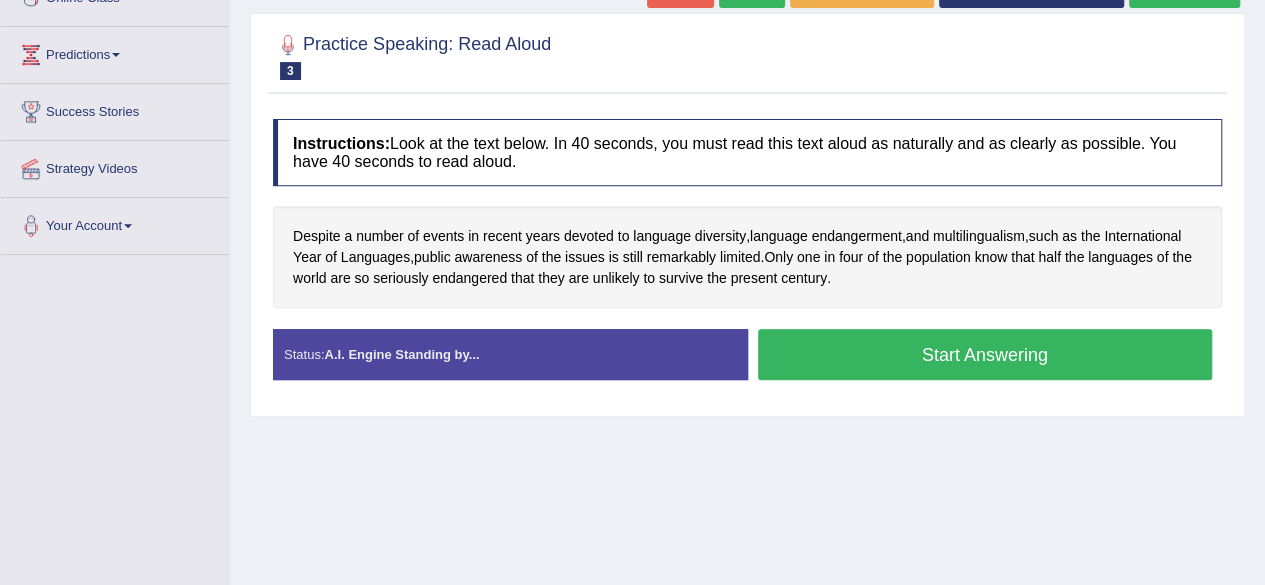 click on "Start Answering" at bounding box center [985, 354] 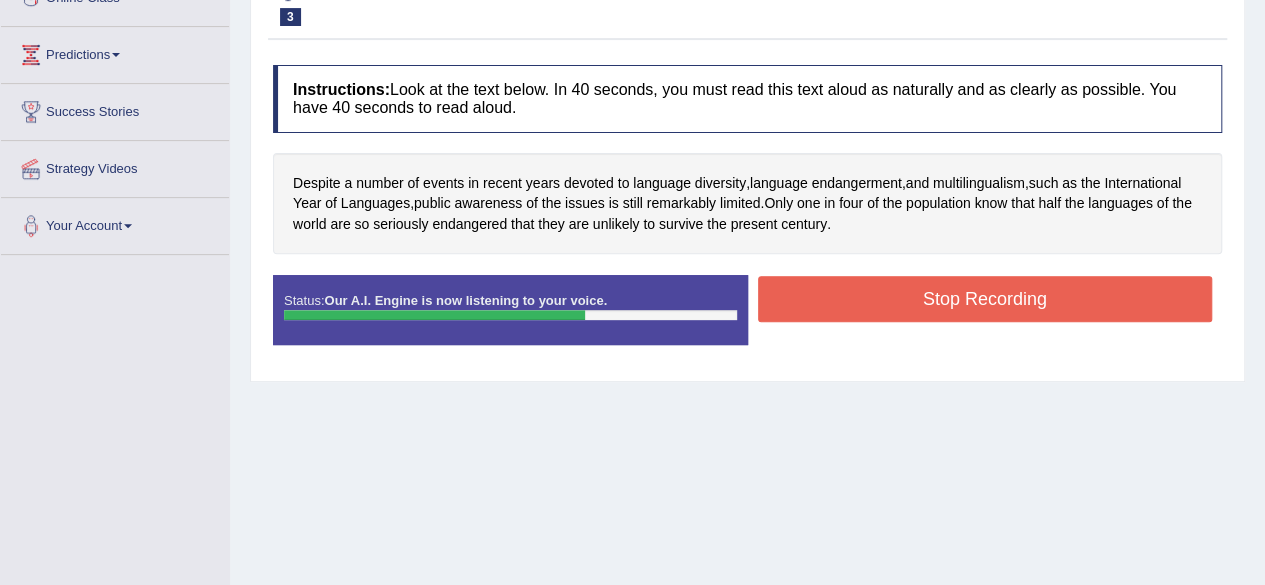 click on "Stop Recording" at bounding box center (985, 299) 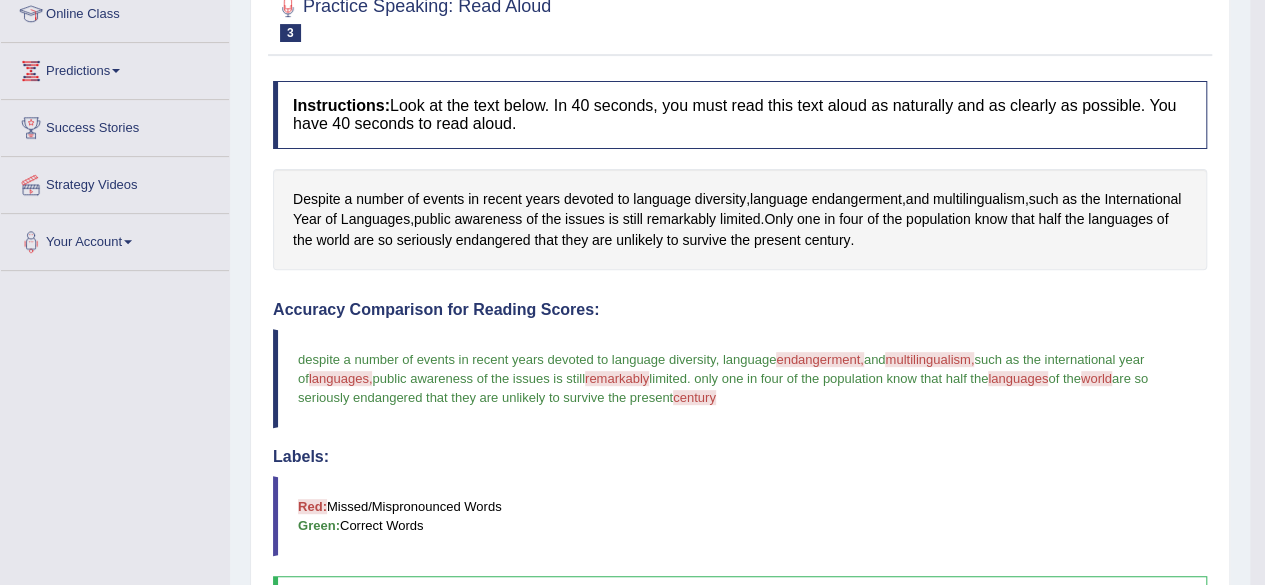 scroll, scrollTop: 0, scrollLeft: 0, axis: both 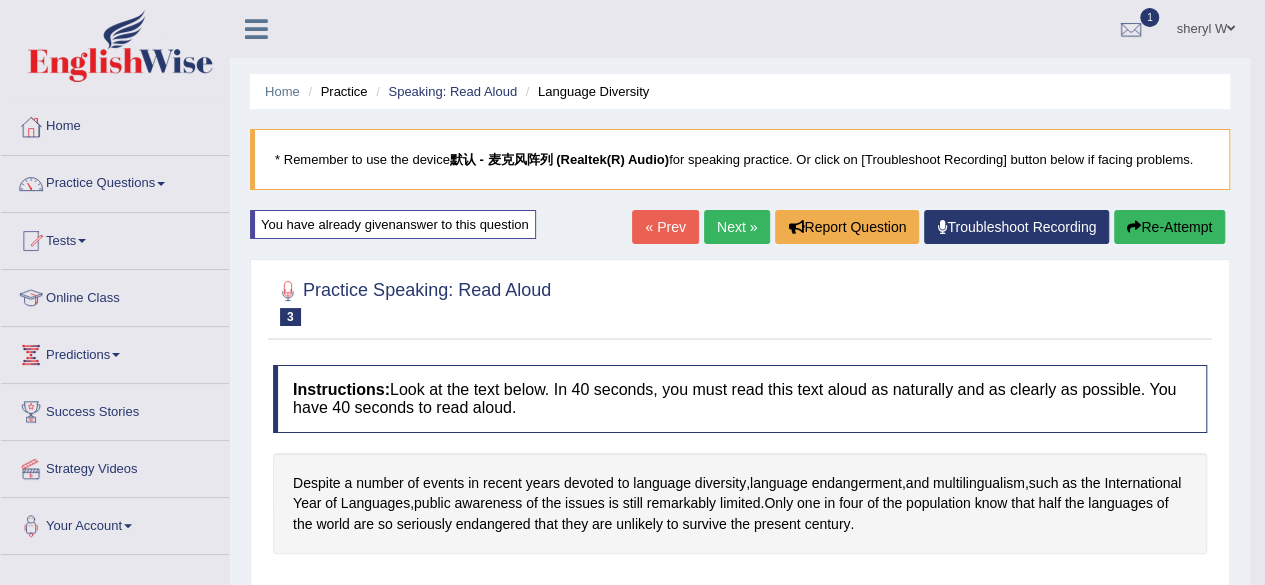 click on "Re-Attempt" at bounding box center [1169, 227] 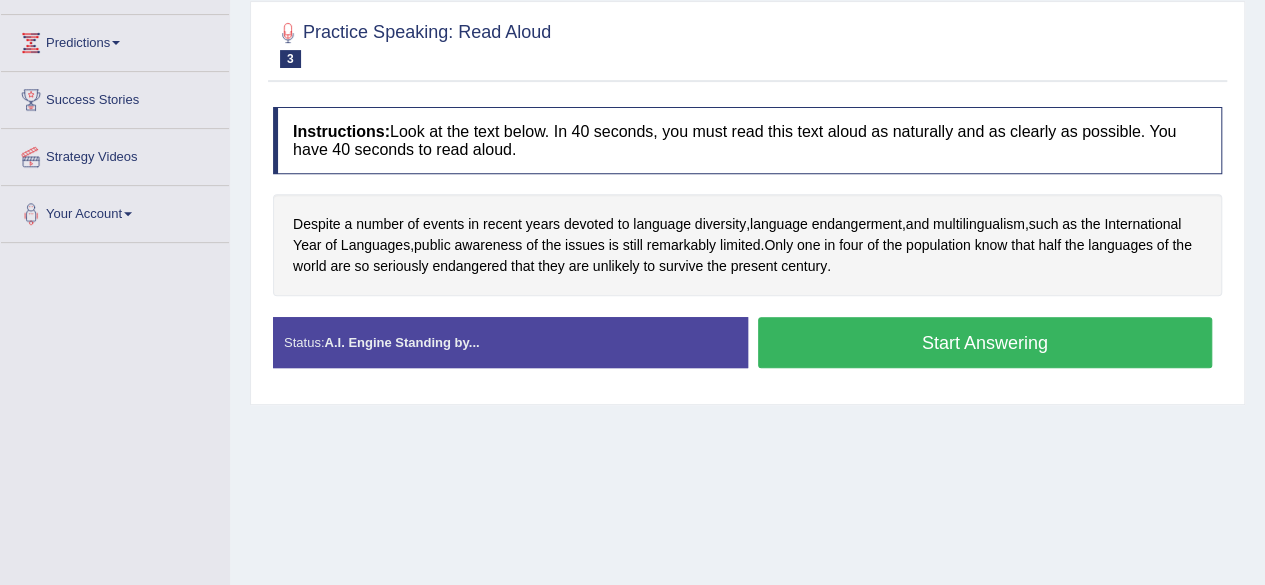 scroll, scrollTop: 464, scrollLeft: 0, axis: vertical 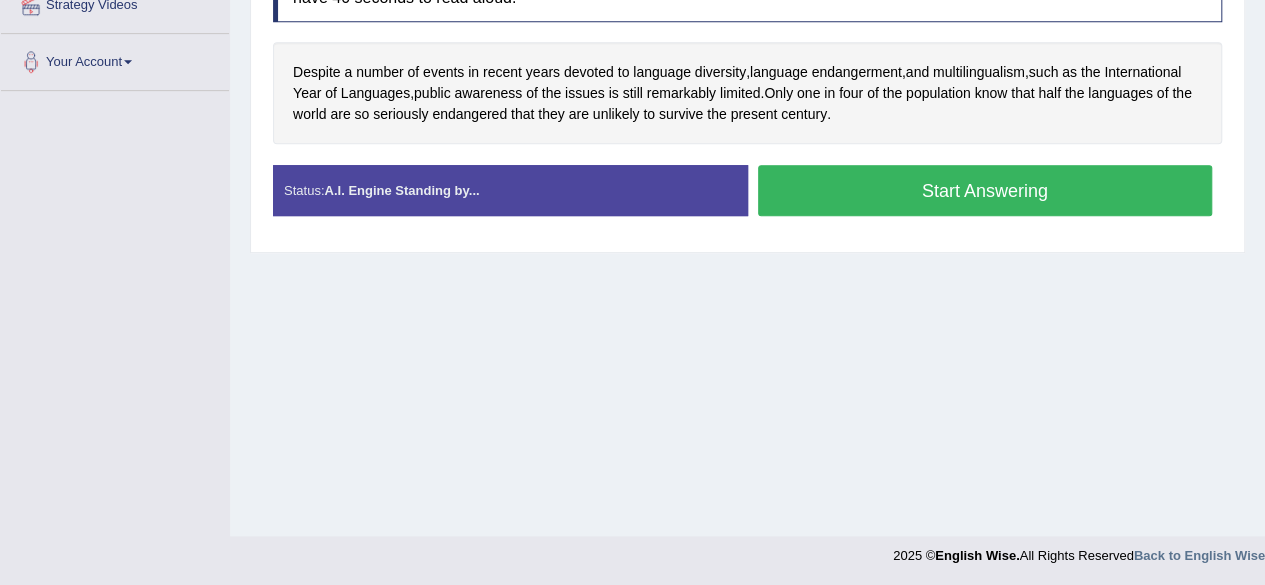 click on "Start Answering" at bounding box center [985, 190] 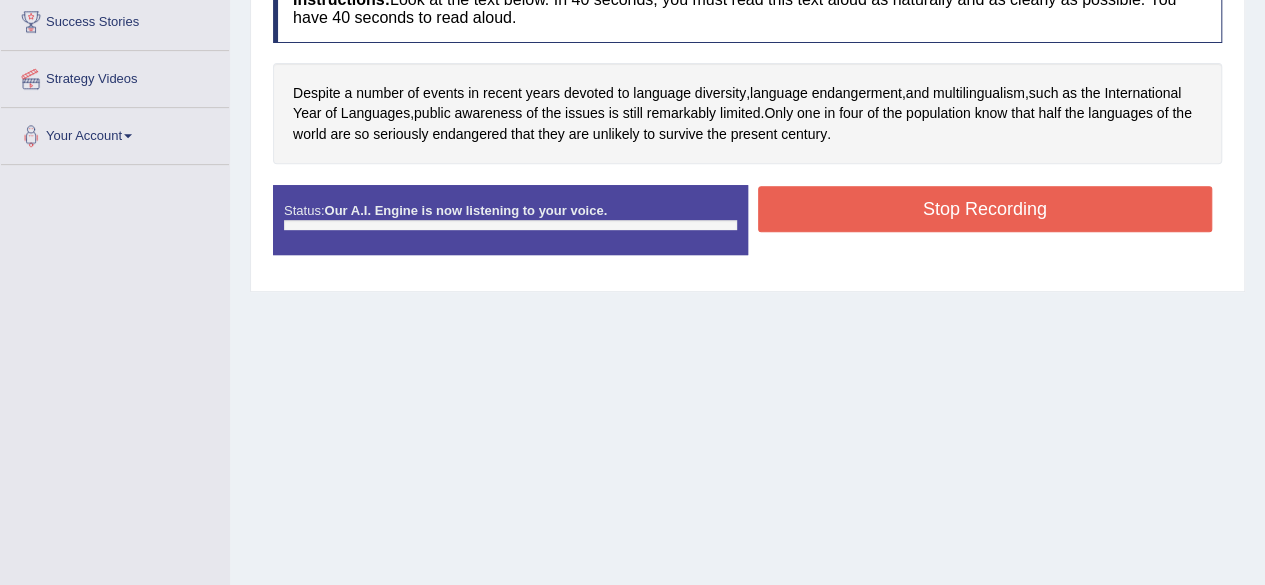 scroll, scrollTop: 364, scrollLeft: 0, axis: vertical 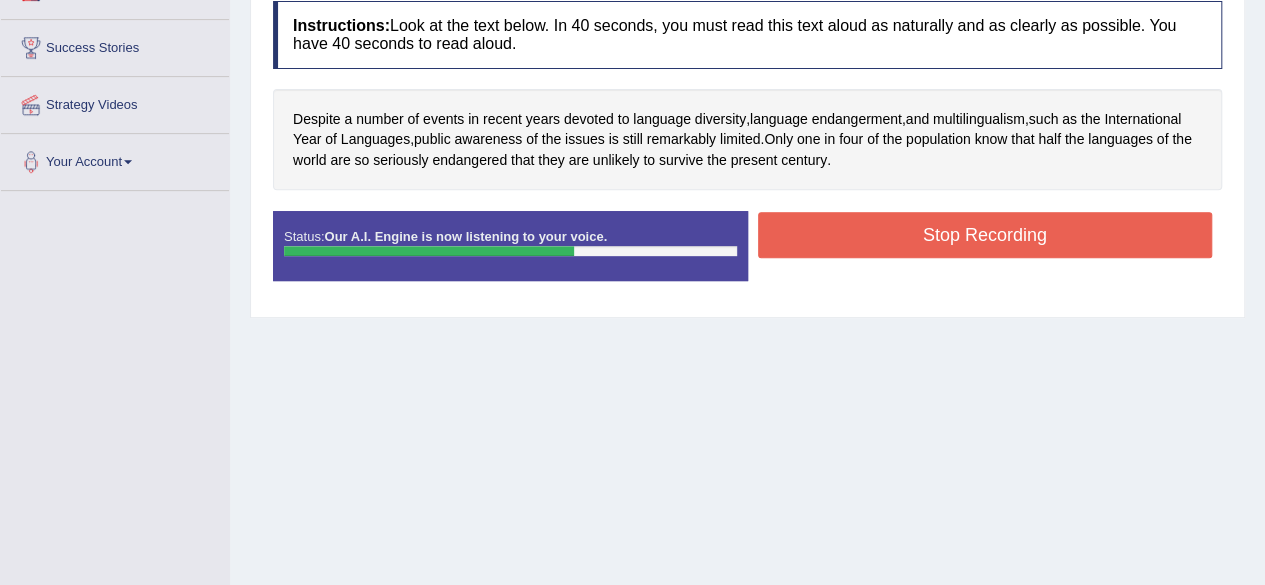 click on "Stop Recording" at bounding box center [985, 235] 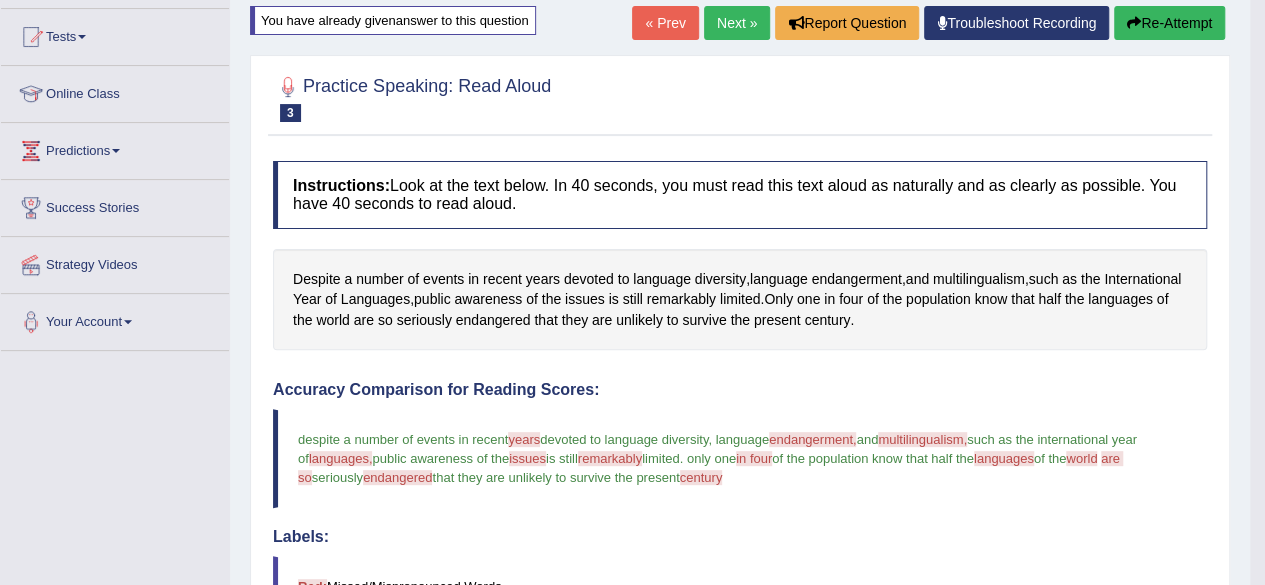 scroll, scrollTop: 64, scrollLeft: 0, axis: vertical 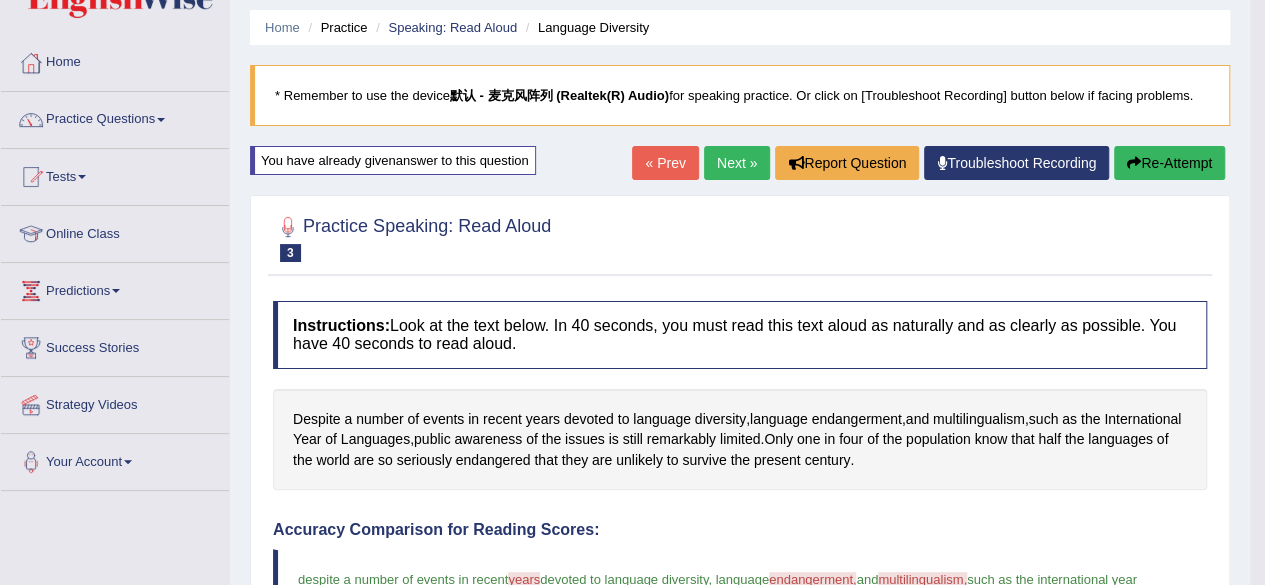 click on "Re-Attempt" at bounding box center [1169, 163] 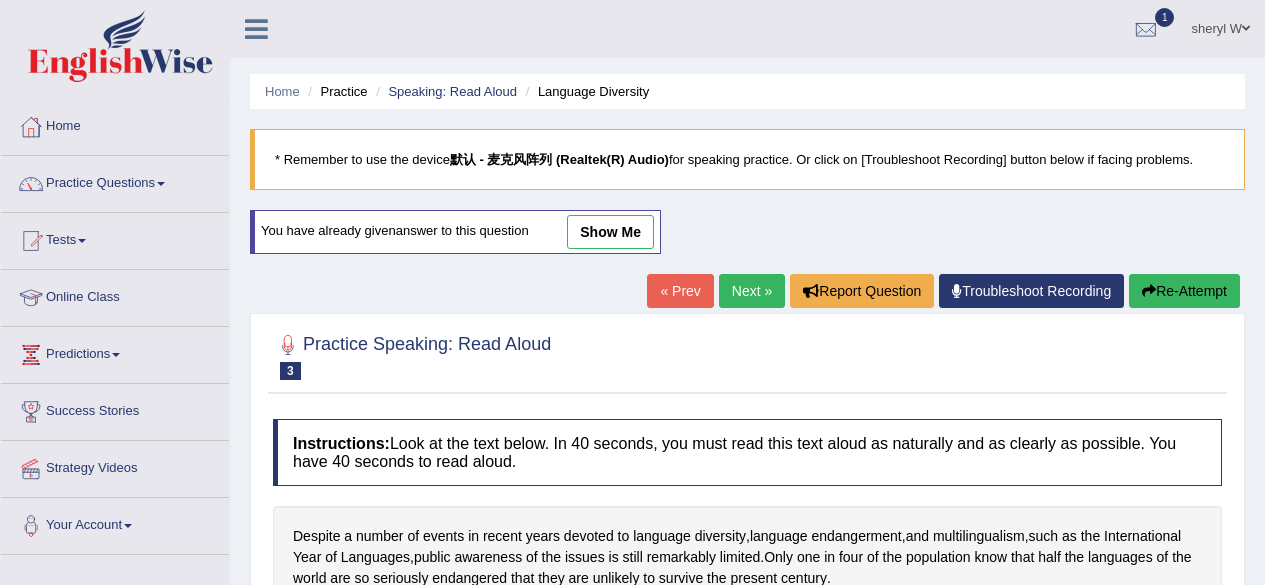 scroll, scrollTop: 123, scrollLeft: 0, axis: vertical 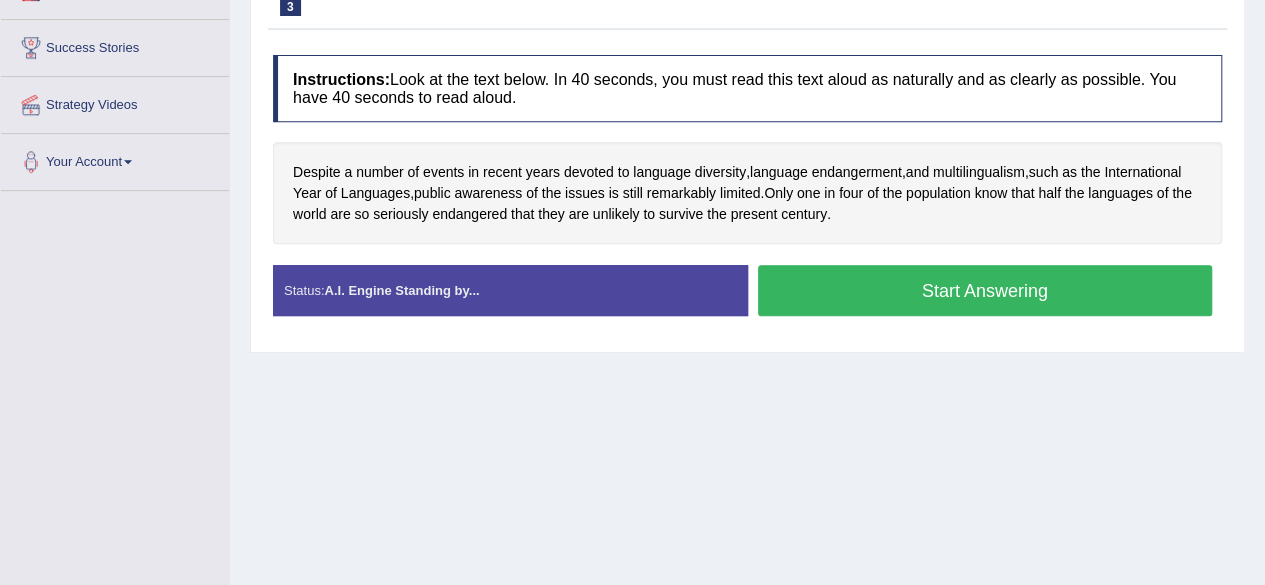 click on "Start Answering" at bounding box center [985, 290] 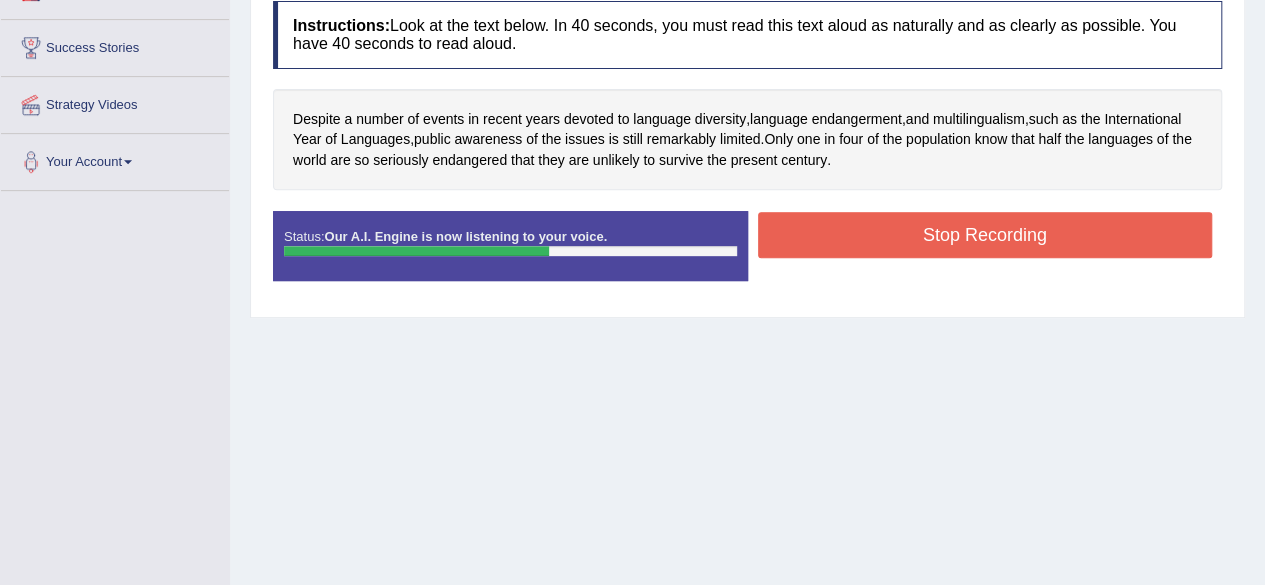 click on "Stop Recording" at bounding box center (985, 235) 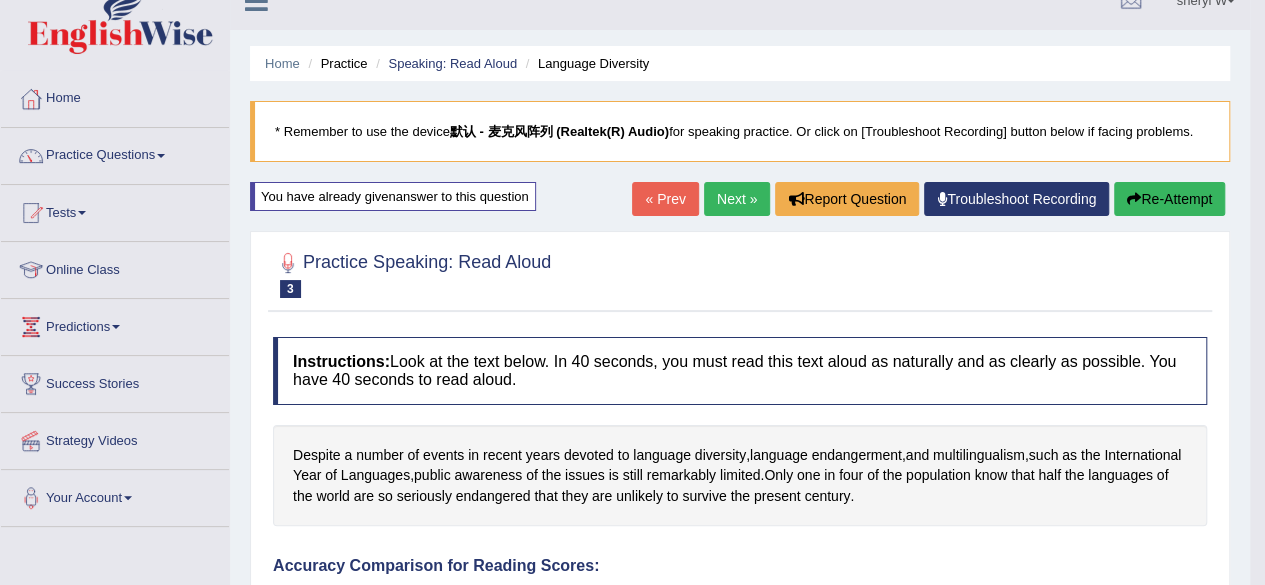 scroll, scrollTop: 0, scrollLeft: 0, axis: both 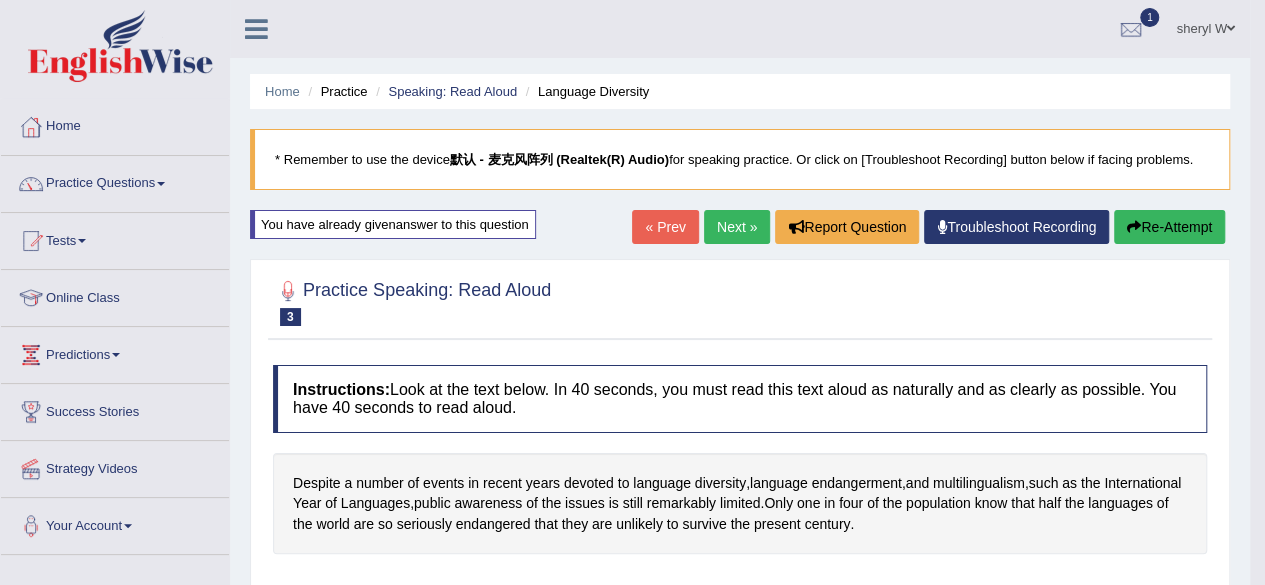 click on "Re-Attempt" at bounding box center (1169, 227) 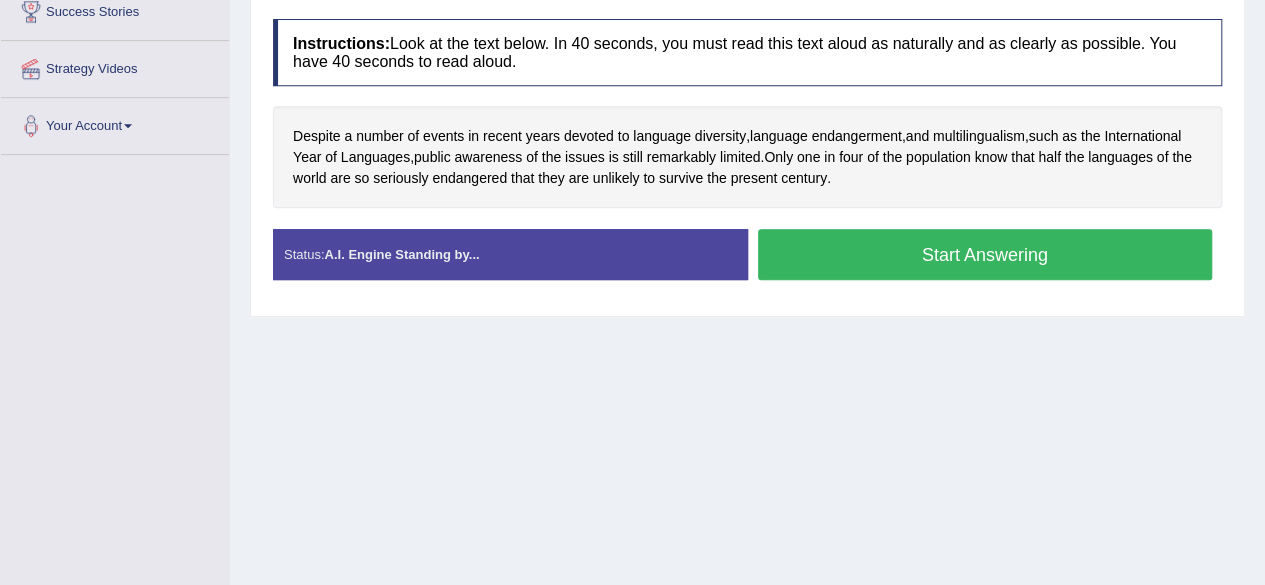 scroll, scrollTop: 400, scrollLeft: 0, axis: vertical 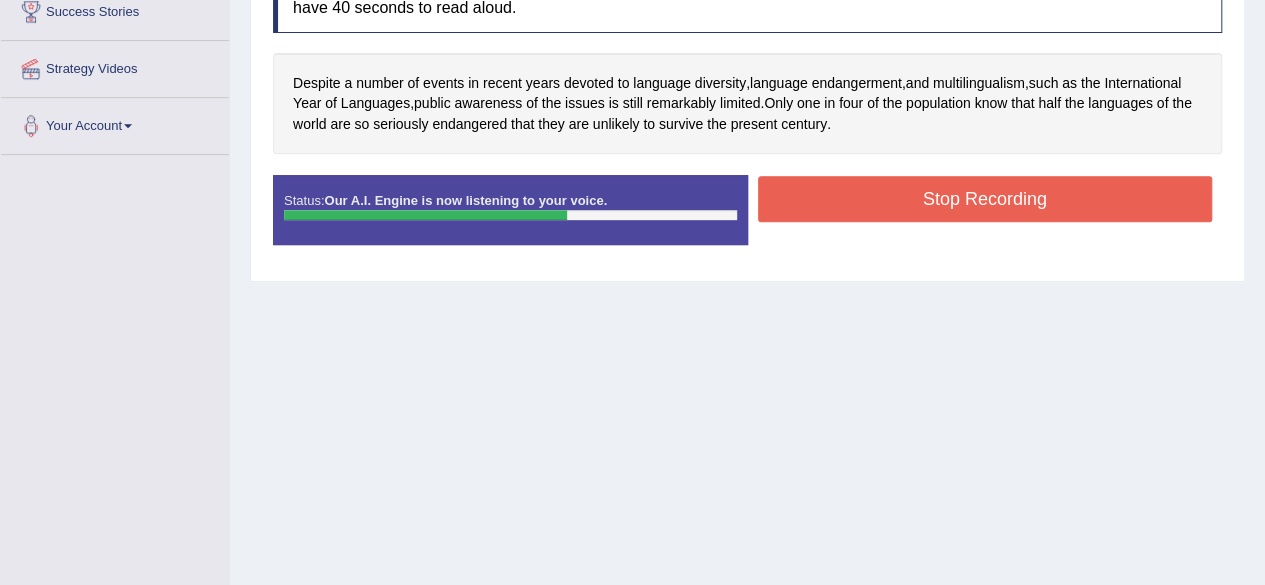 click on "Stop Recording" at bounding box center (985, 199) 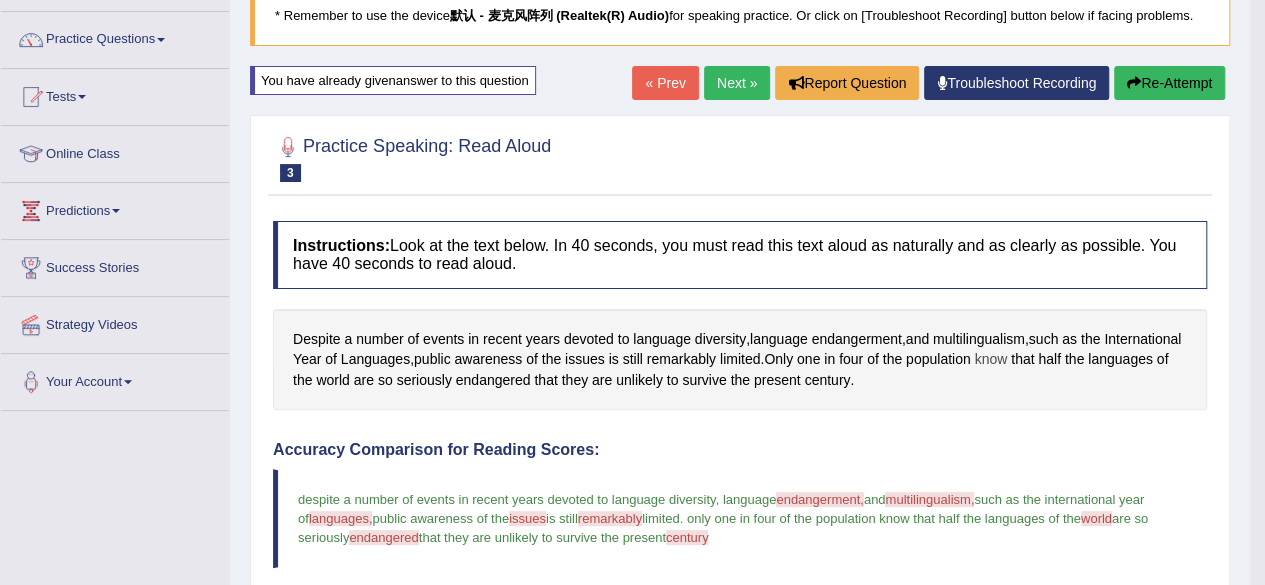 scroll, scrollTop: 184, scrollLeft: 0, axis: vertical 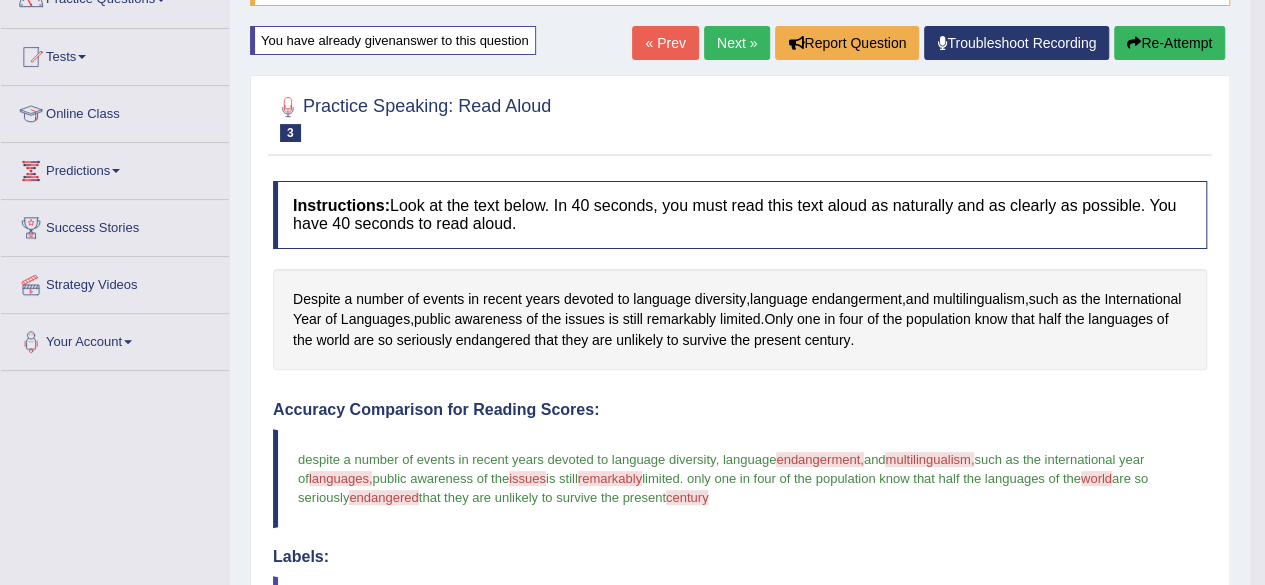 click on "multilingualism," at bounding box center (929, 459) 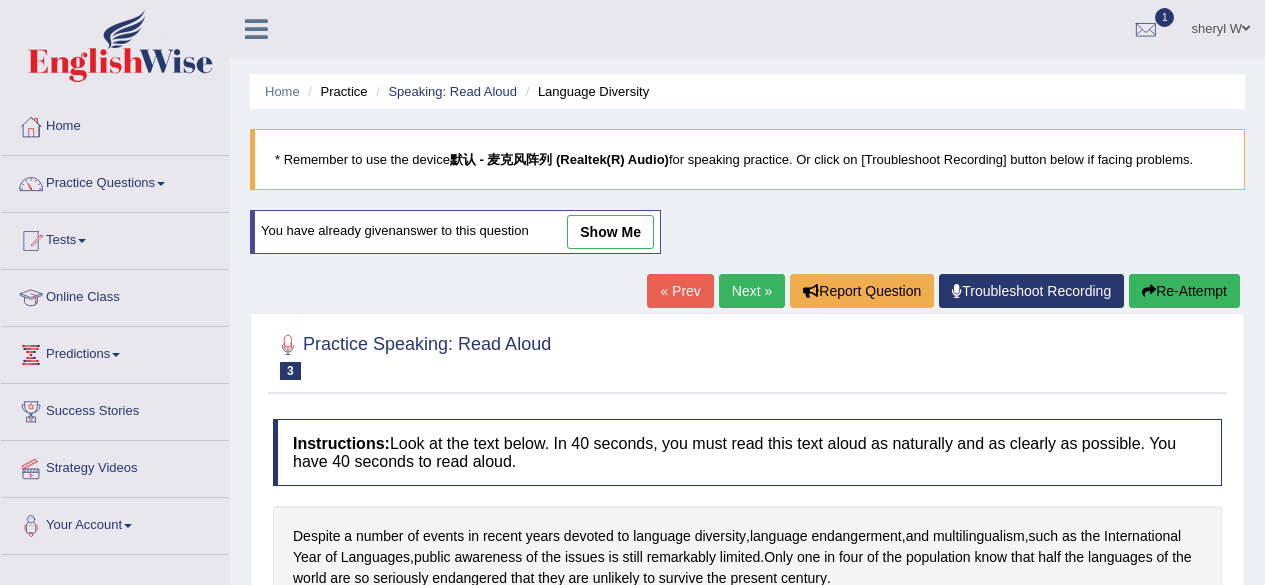 scroll, scrollTop: 184, scrollLeft: 0, axis: vertical 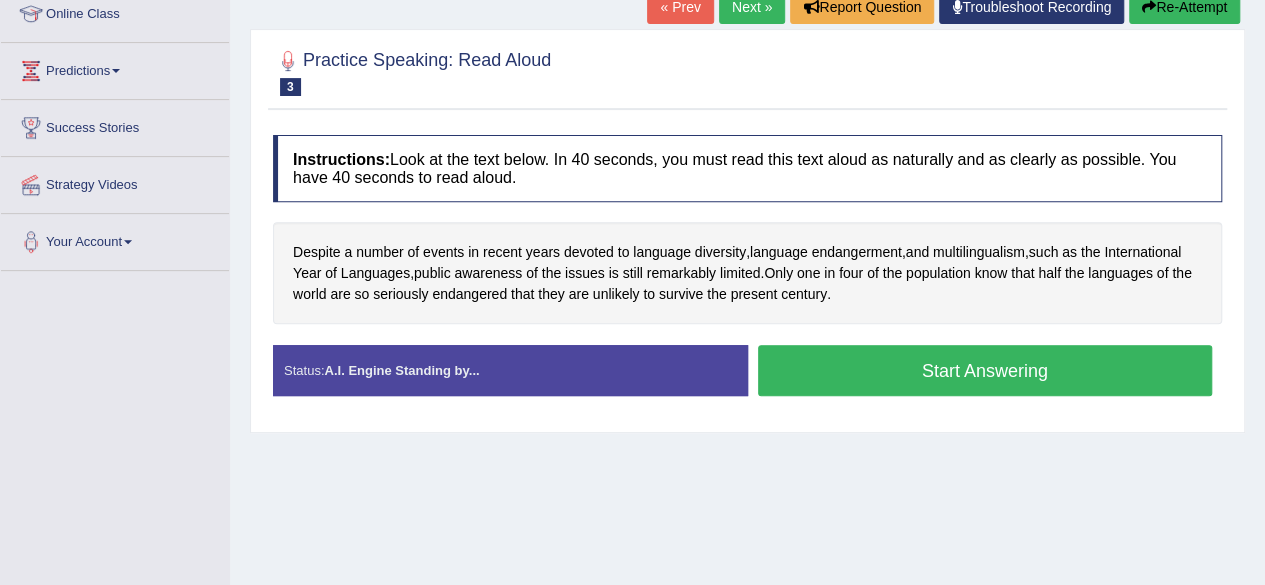click on "Start Answering" at bounding box center [985, 370] 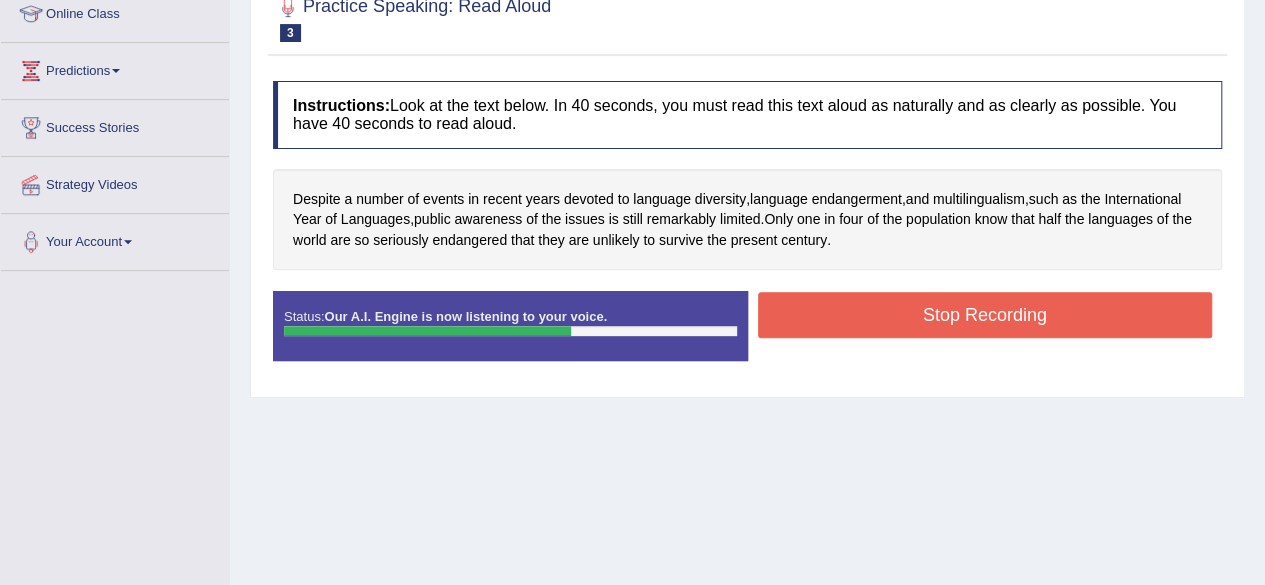 click on "Stop Recording" at bounding box center (985, 315) 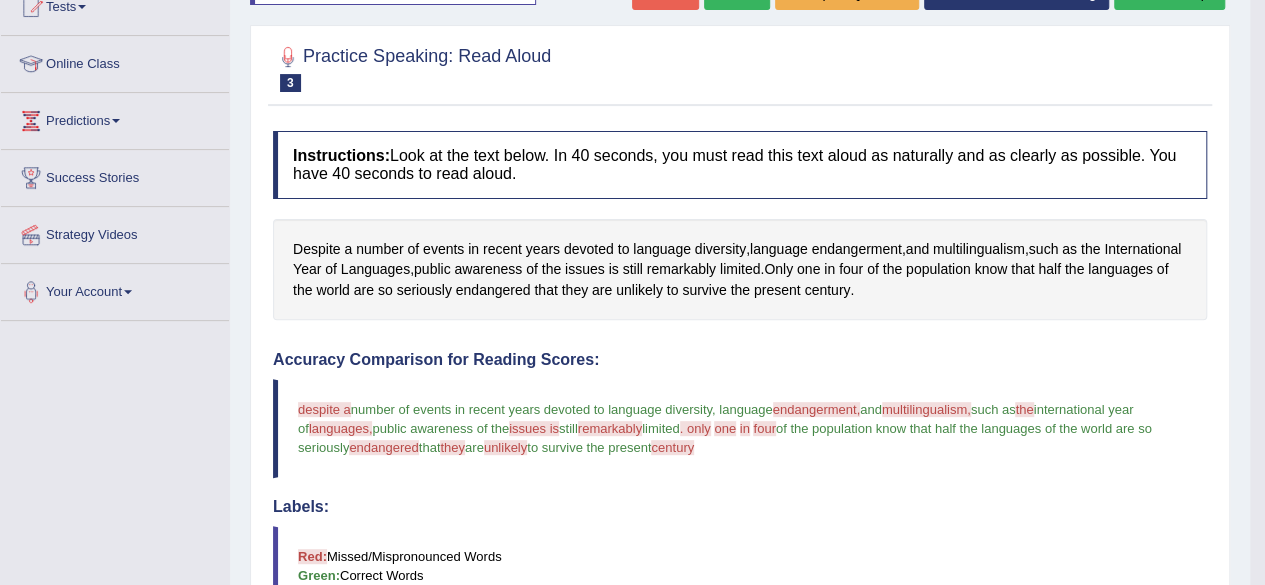 scroll, scrollTop: 84, scrollLeft: 0, axis: vertical 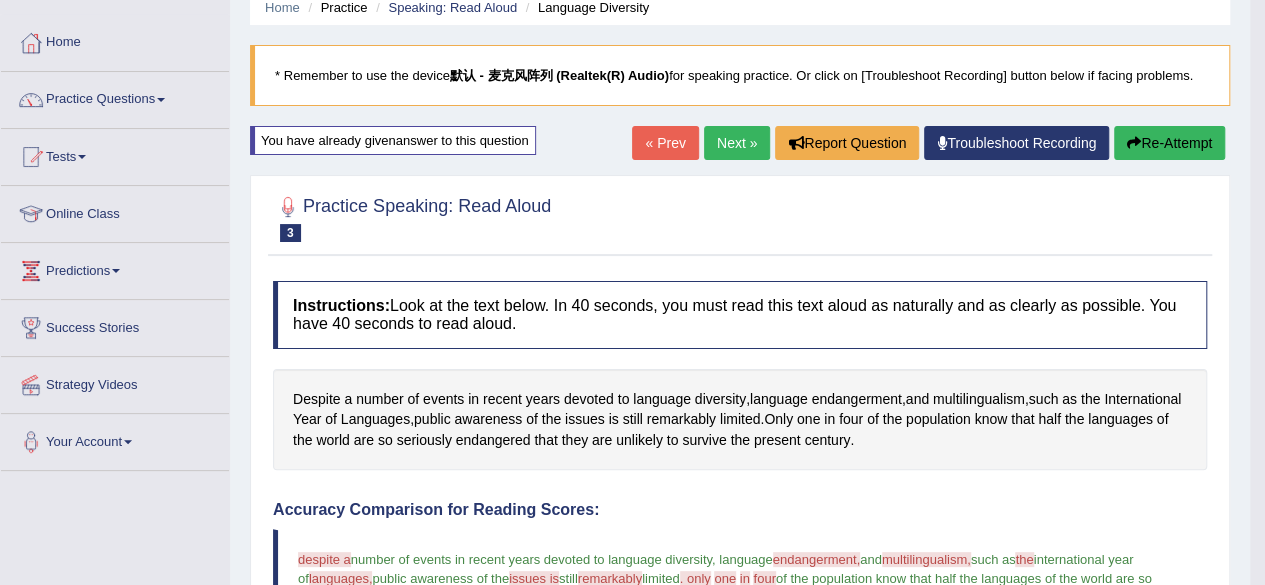 click on "Re-Attempt" at bounding box center [1169, 143] 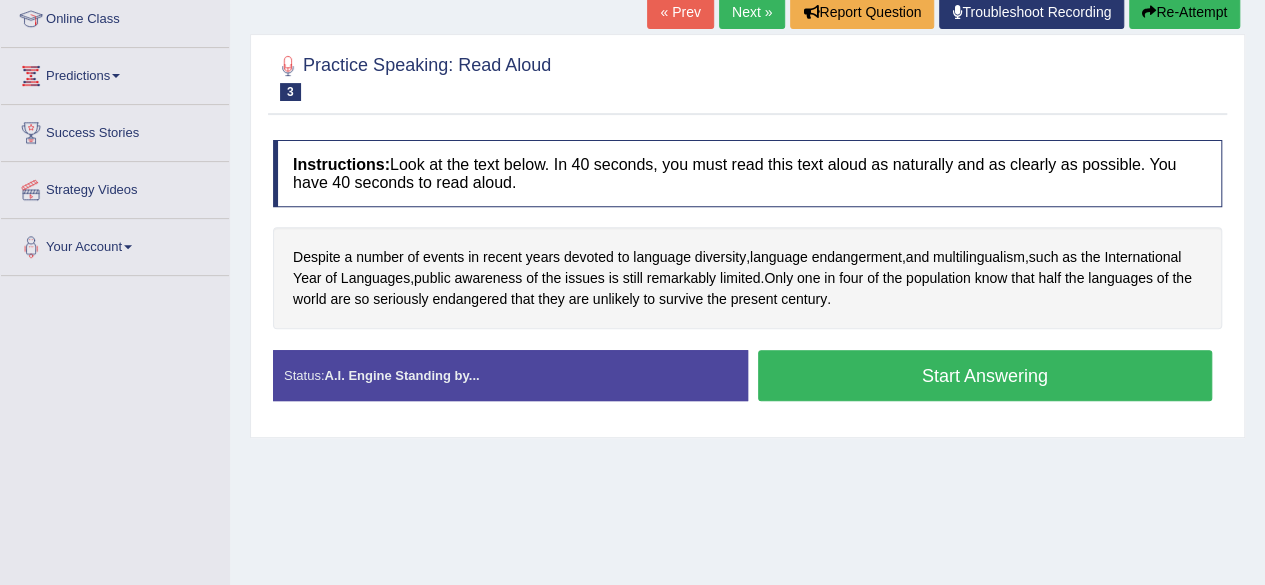 scroll, scrollTop: 0, scrollLeft: 0, axis: both 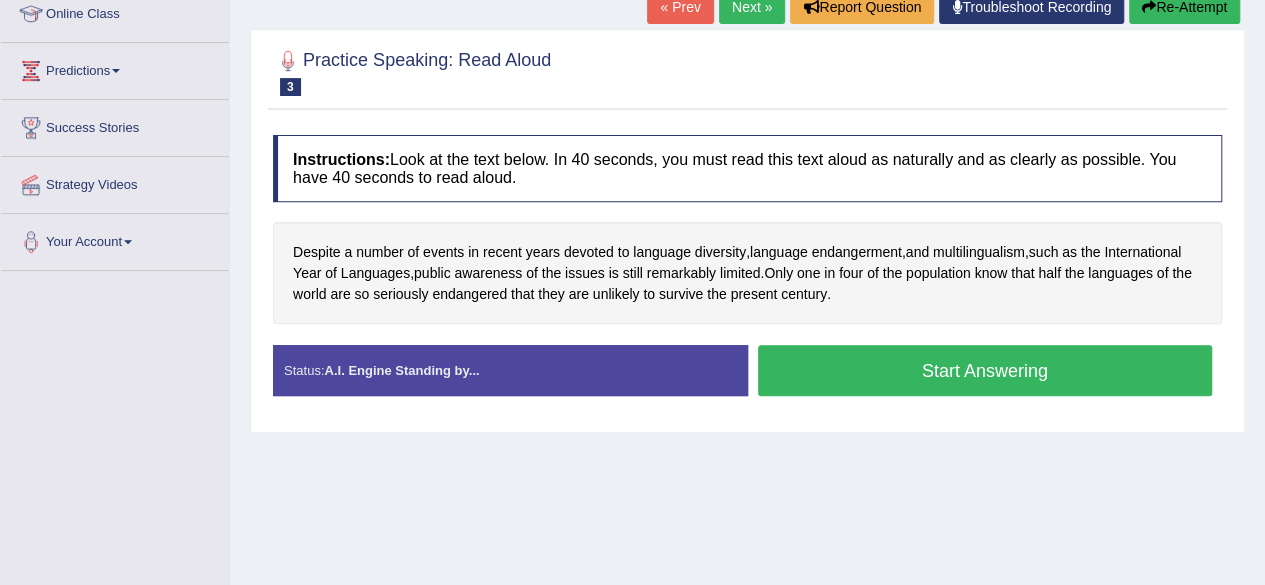 click on "Start Answering" at bounding box center [985, 370] 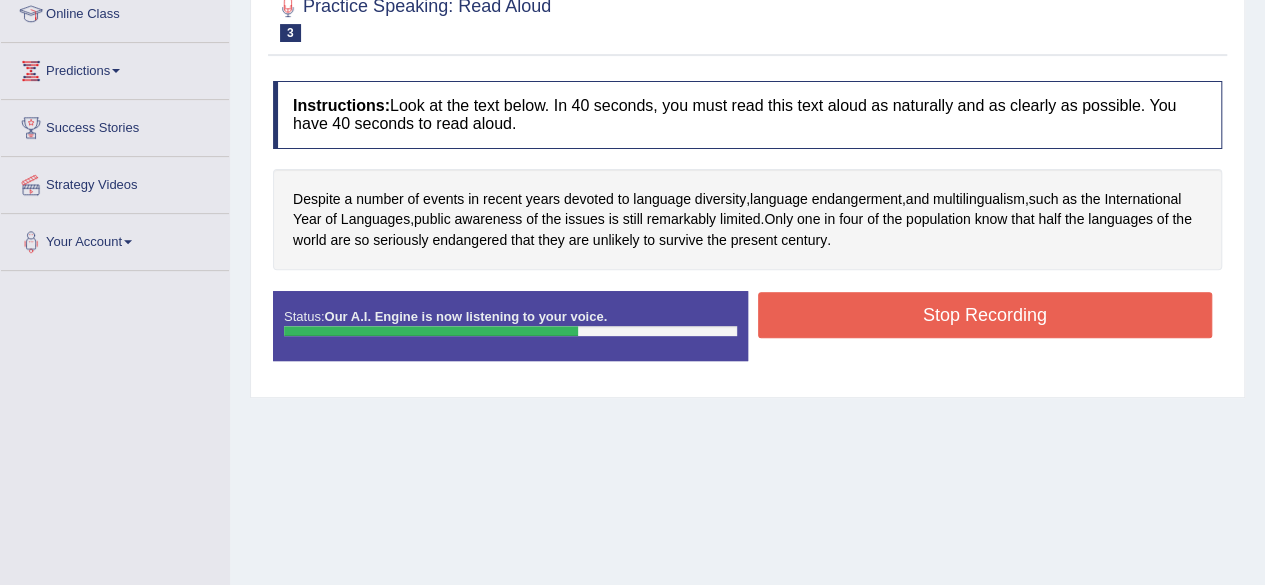 click on "Stop Recording" at bounding box center [985, 315] 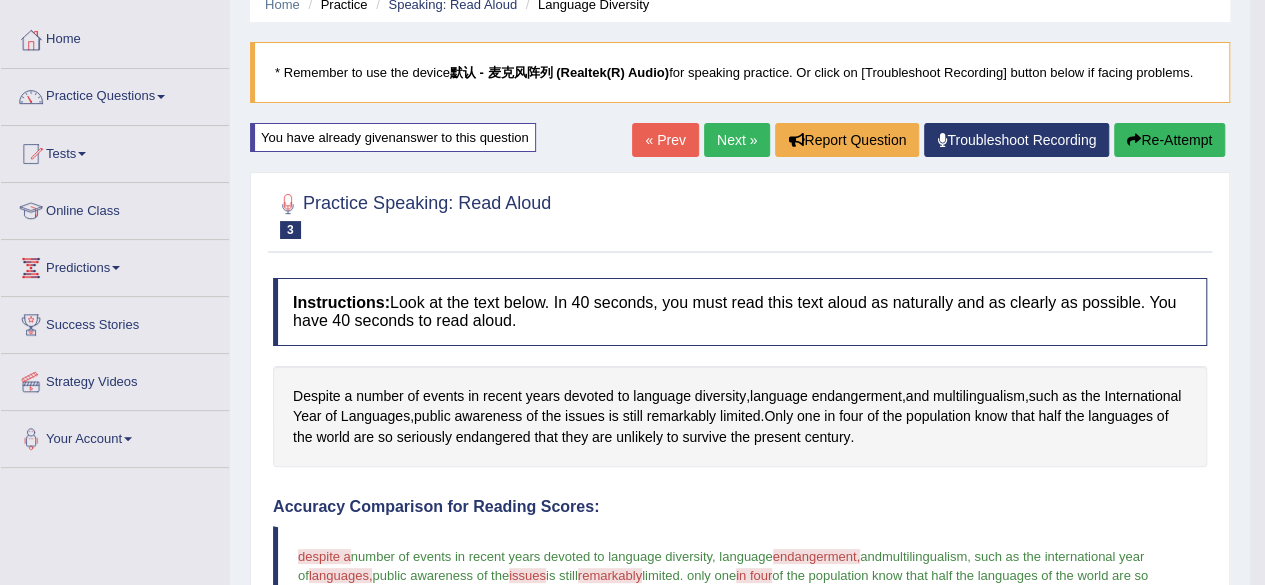 scroll, scrollTop: 84, scrollLeft: 0, axis: vertical 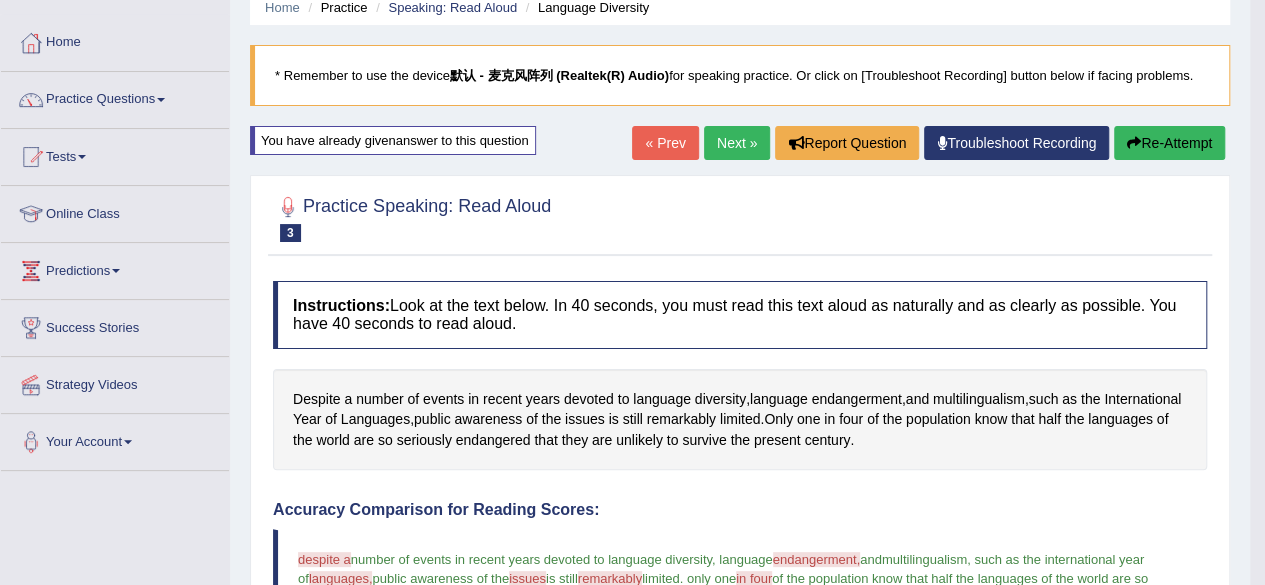 click on "Re-Attempt" at bounding box center (1169, 143) 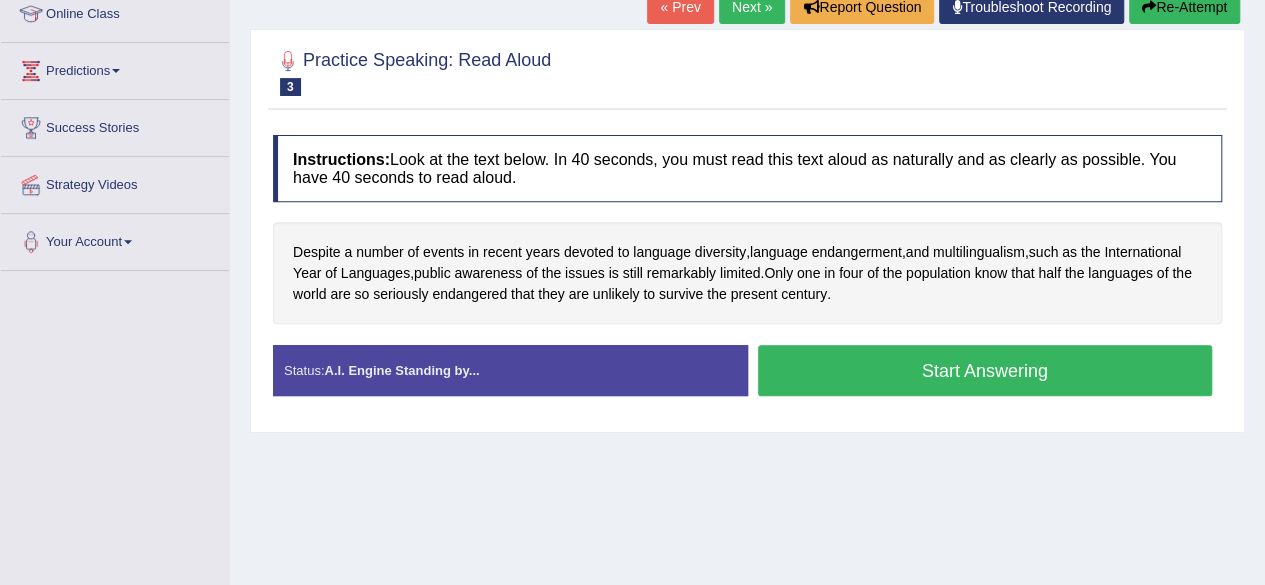 scroll, scrollTop: 284, scrollLeft: 0, axis: vertical 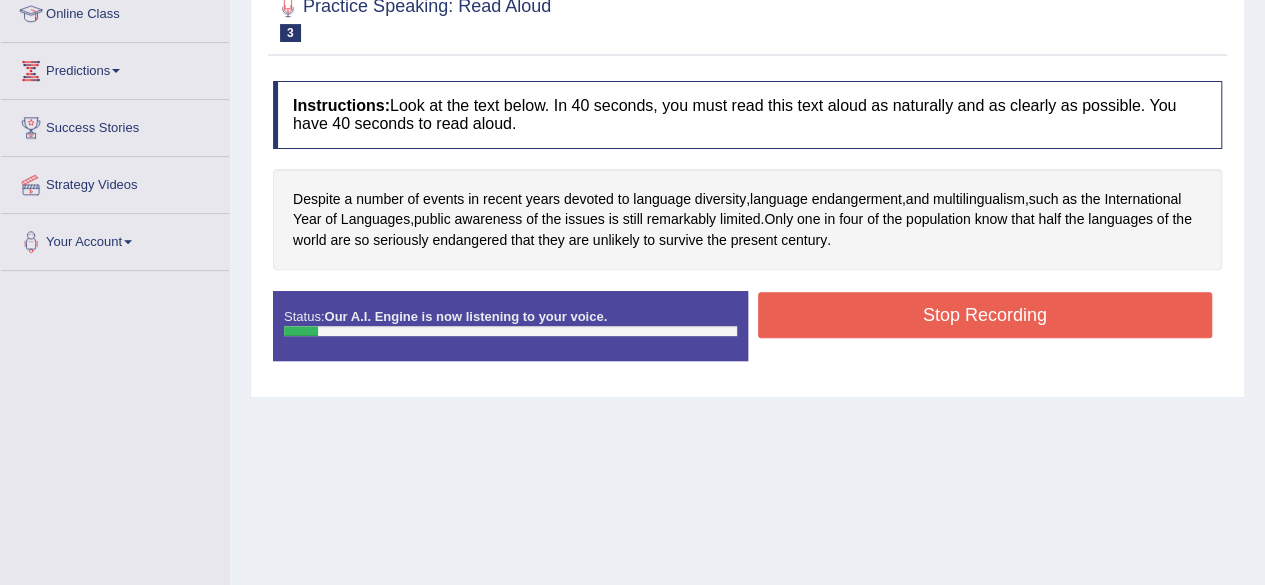 click on "Stop Recording" at bounding box center [985, 317] 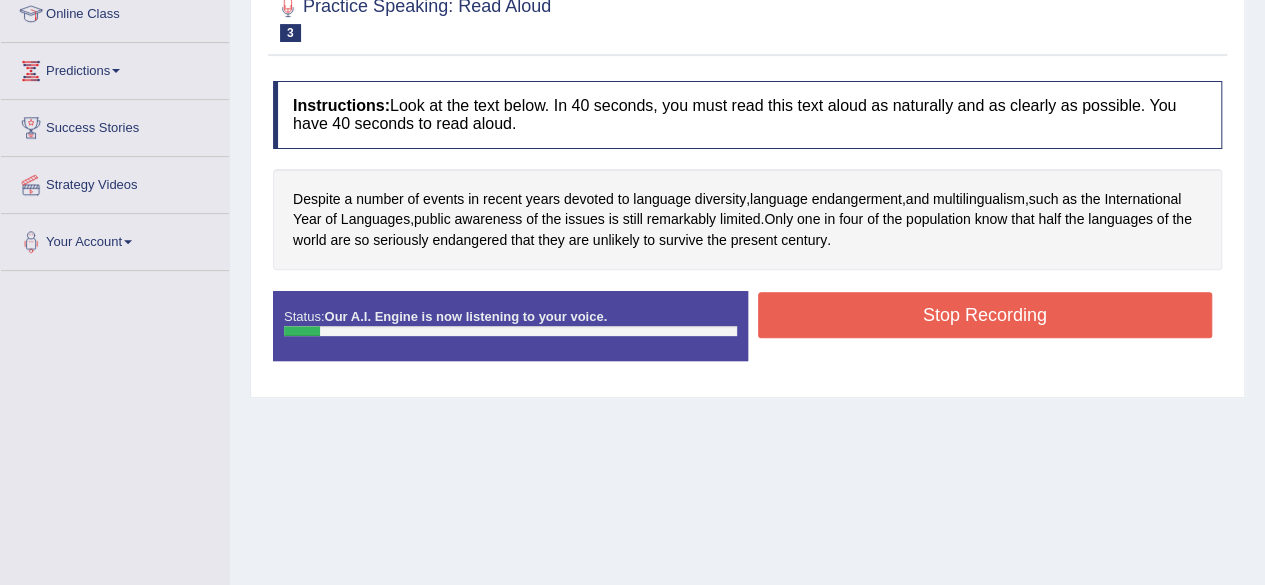 click on "Stop Recording" at bounding box center (985, 315) 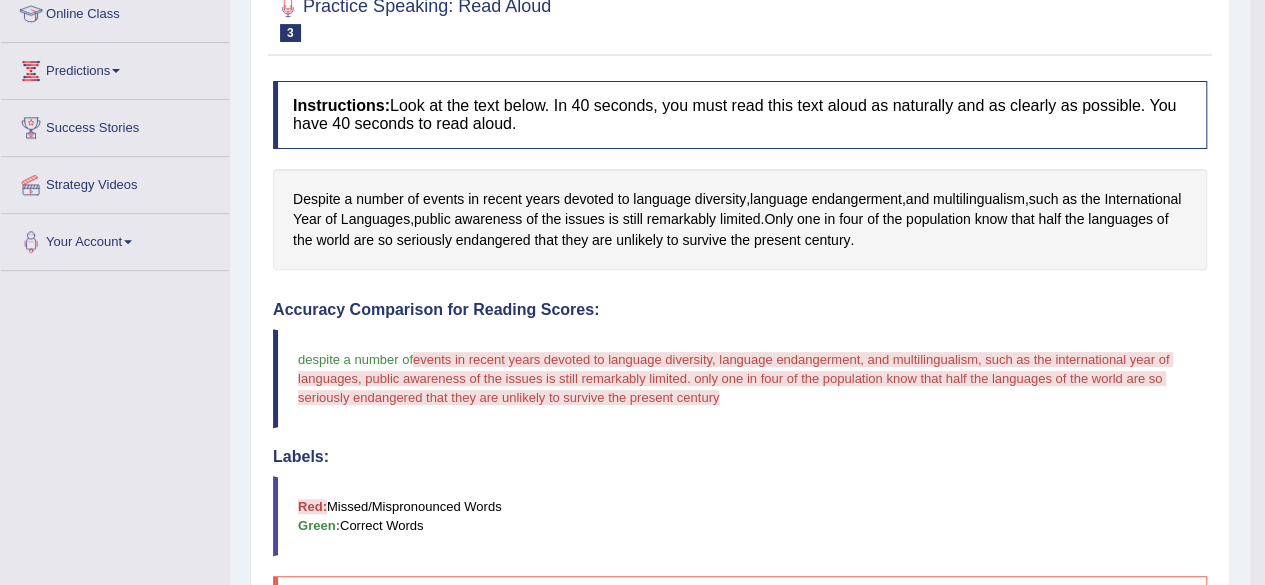 scroll, scrollTop: 0, scrollLeft: 0, axis: both 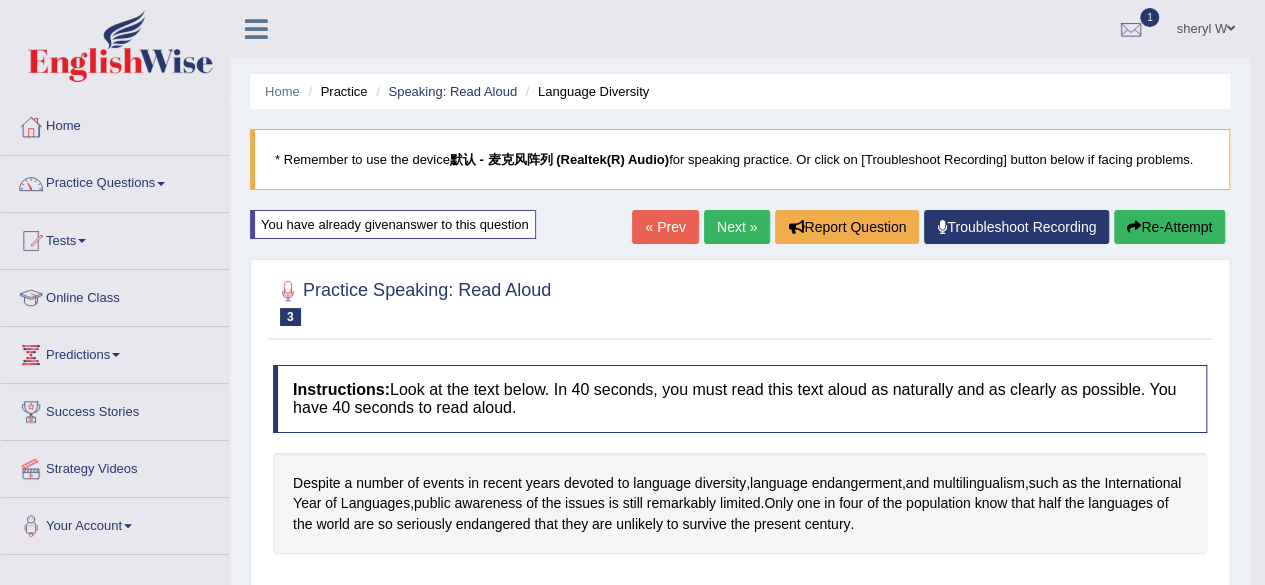 click on "Re-Attempt" at bounding box center (1169, 227) 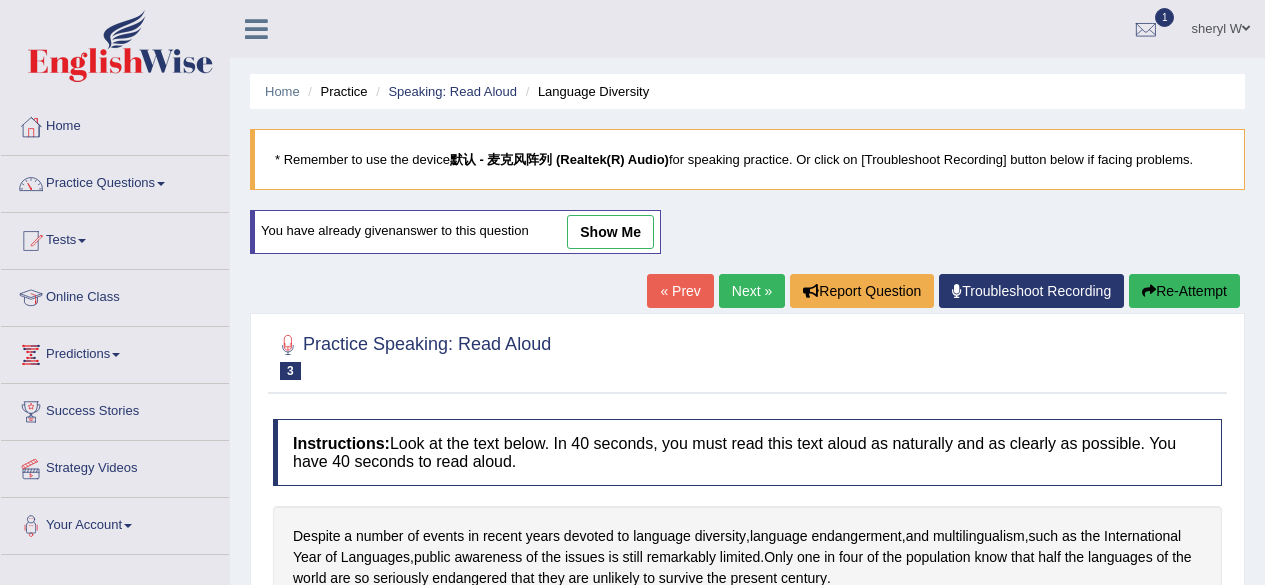 scroll, scrollTop: 0, scrollLeft: 0, axis: both 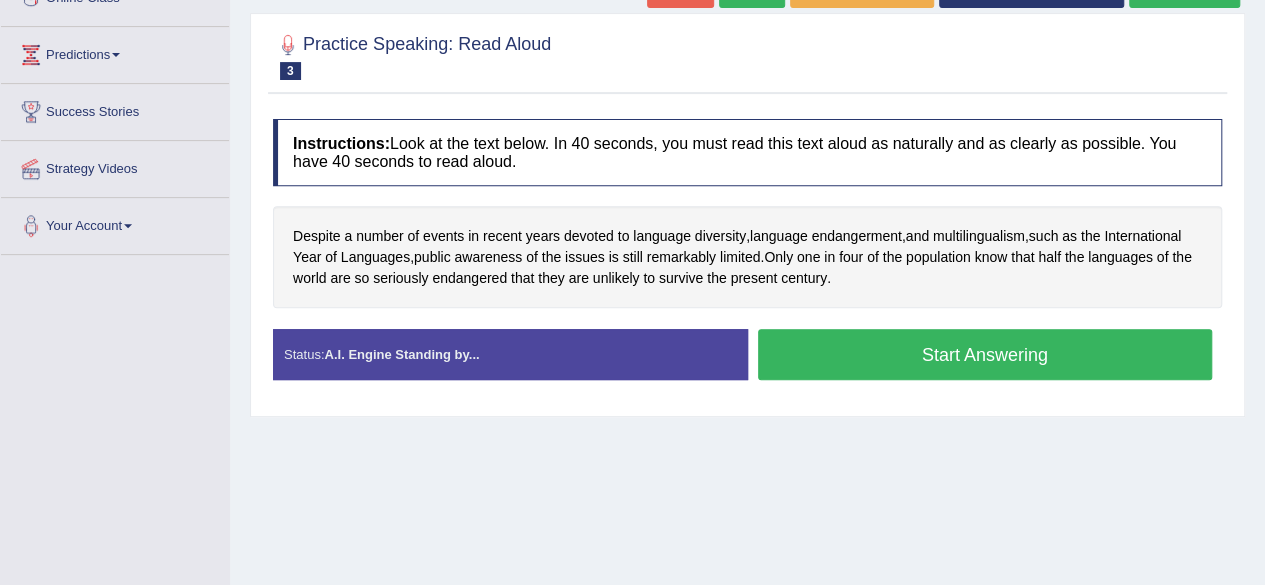 click on "Start Answering" at bounding box center [985, 354] 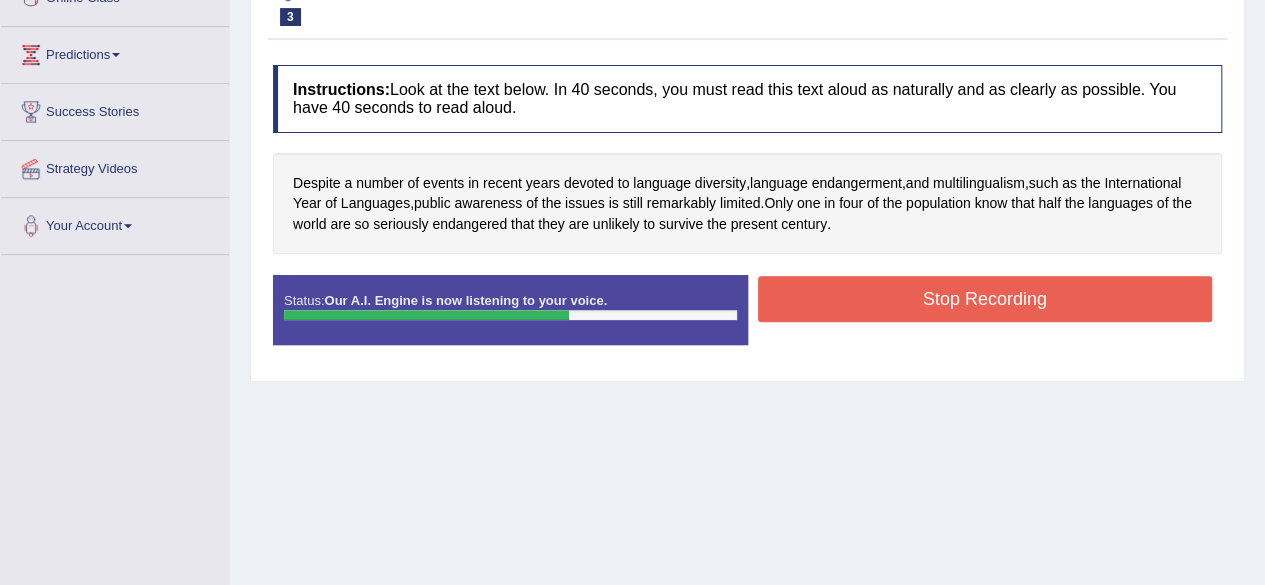 click on "Stop Recording" at bounding box center (985, 299) 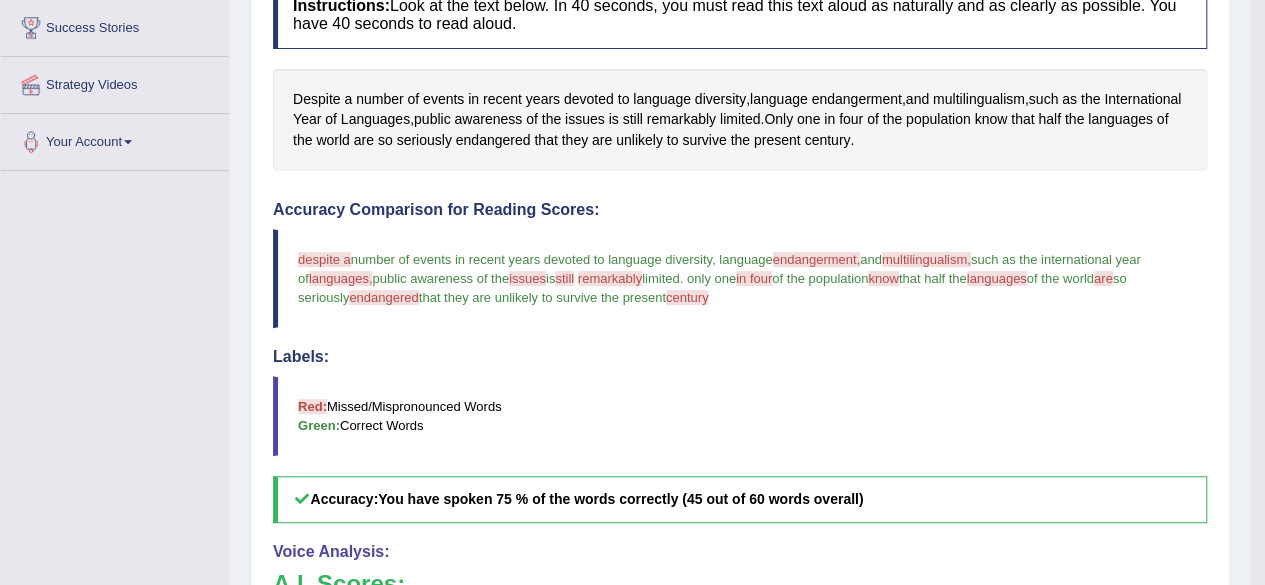 scroll, scrollTop: 84, scrollLeft: 0, axis: vertical 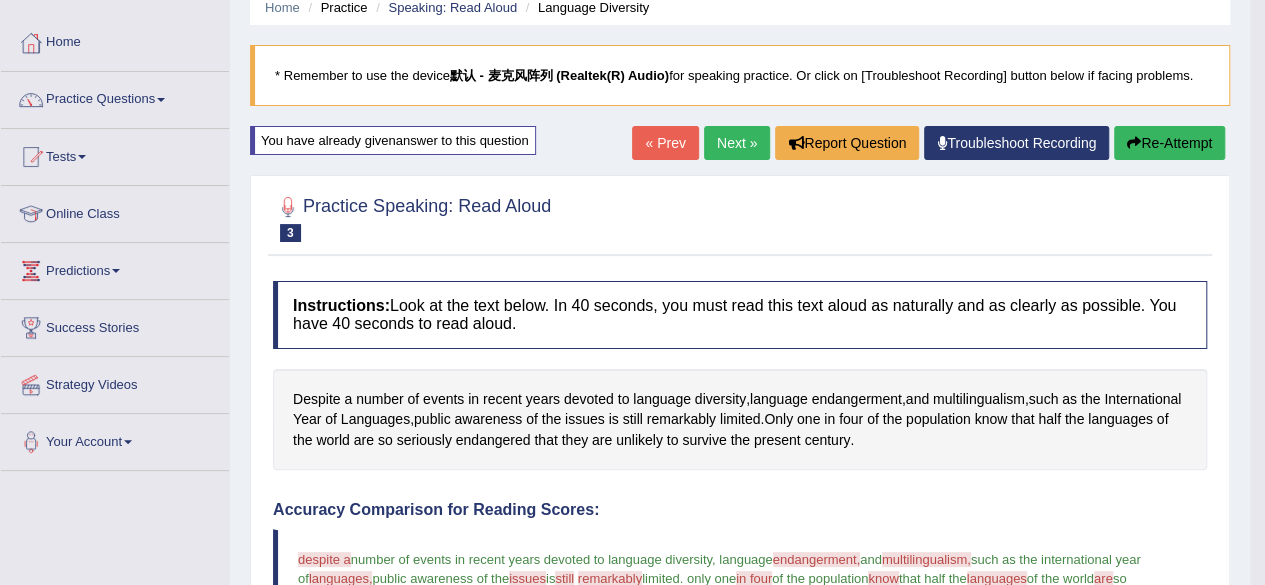 click on "Re-Attempt" at bounding box center [1169, 143] 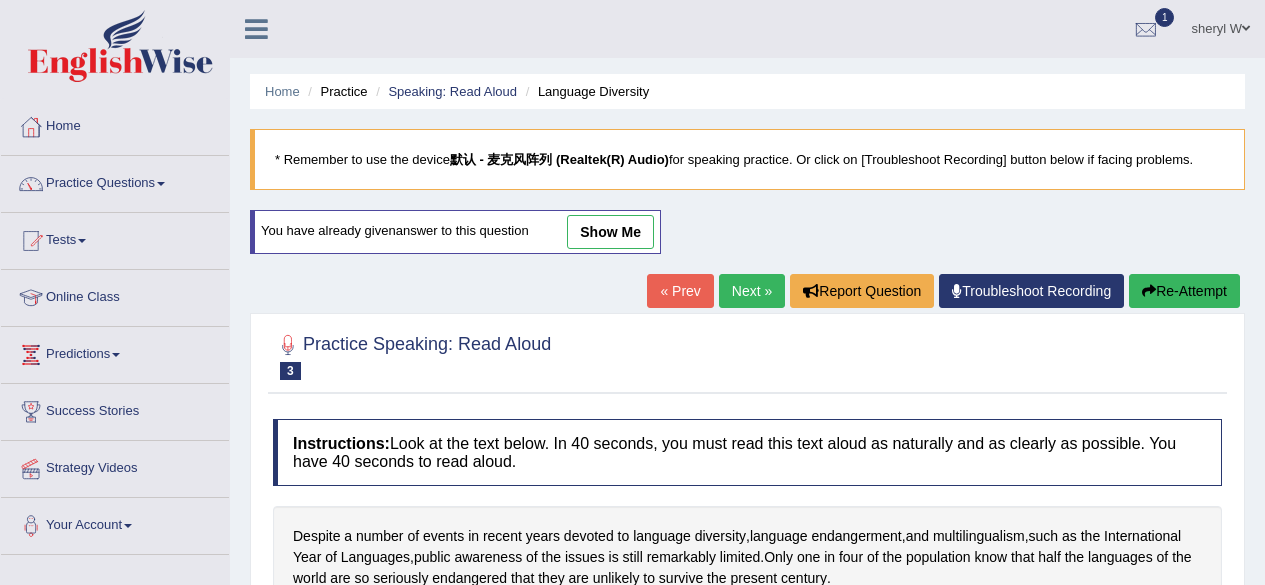 scroll, scrollTop: 464, scrollLeft: 0, axis: vertical 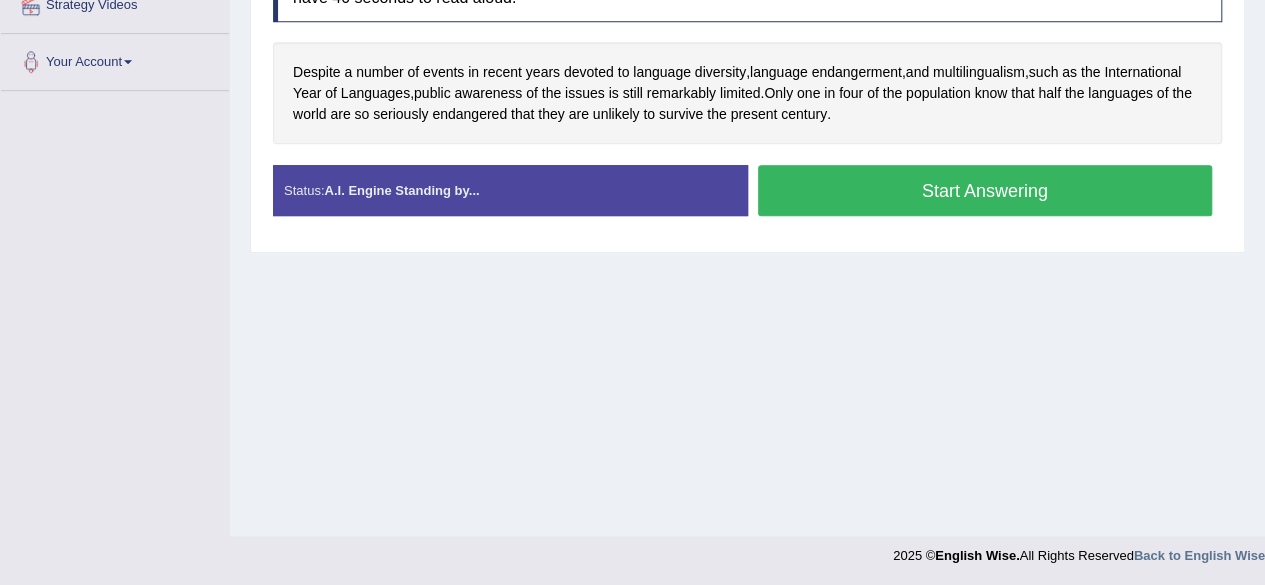 click on "Start Answering" at bounding box center [985, 190] 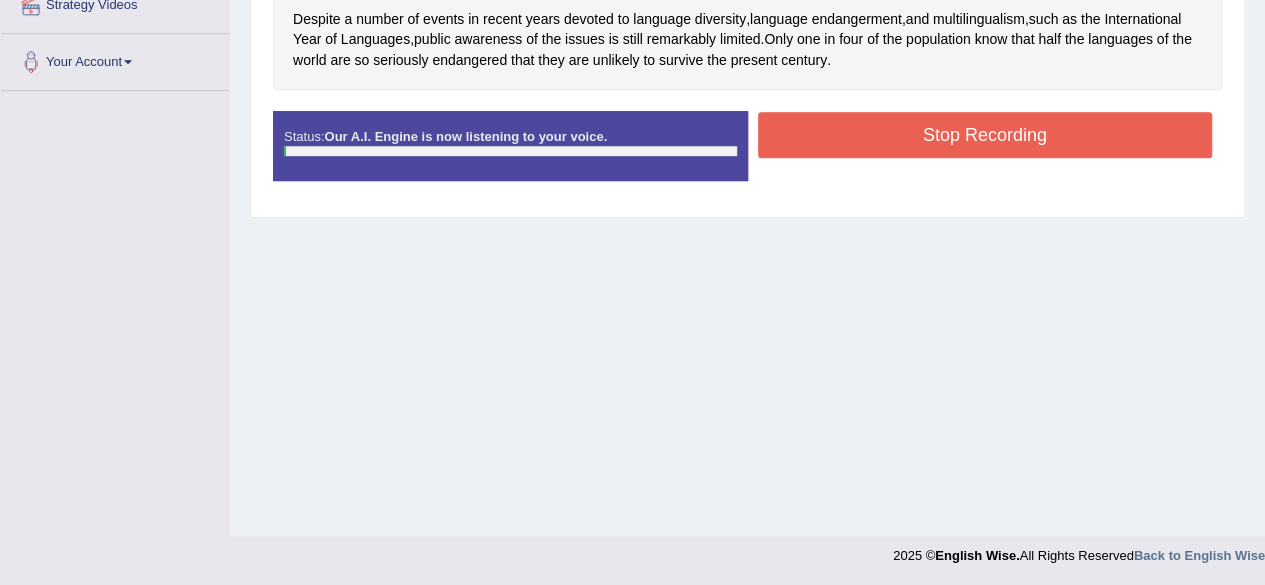 scroll, scrollTop: 364, scrollLeft: 0, axis: vertical 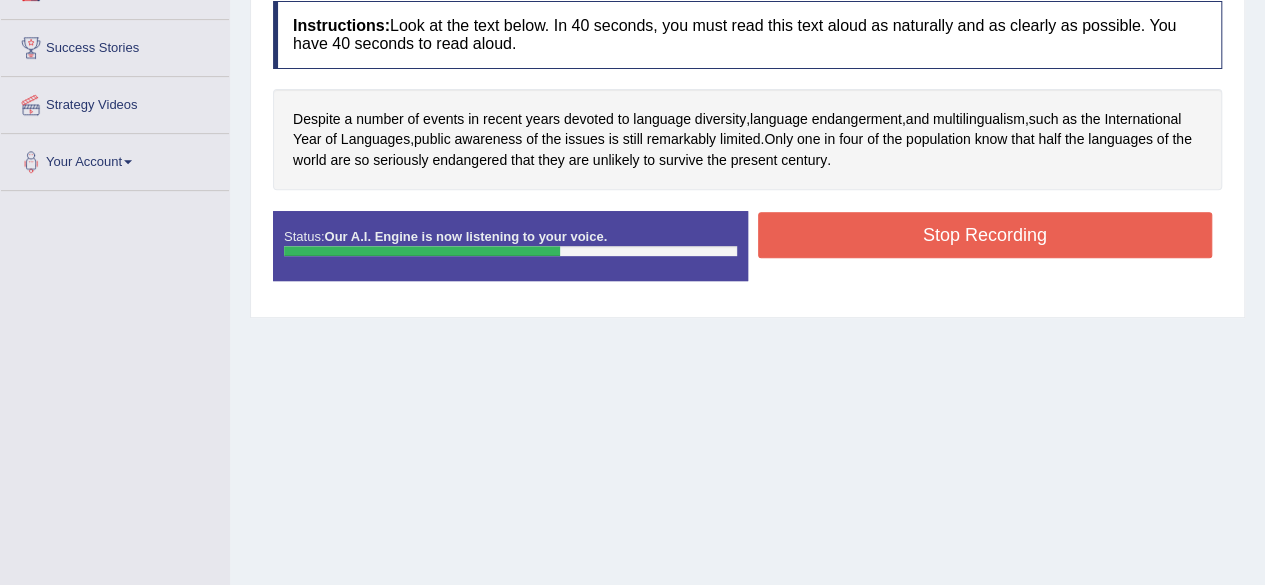 click on "Stop Recording" at bounding box center (985, 235) 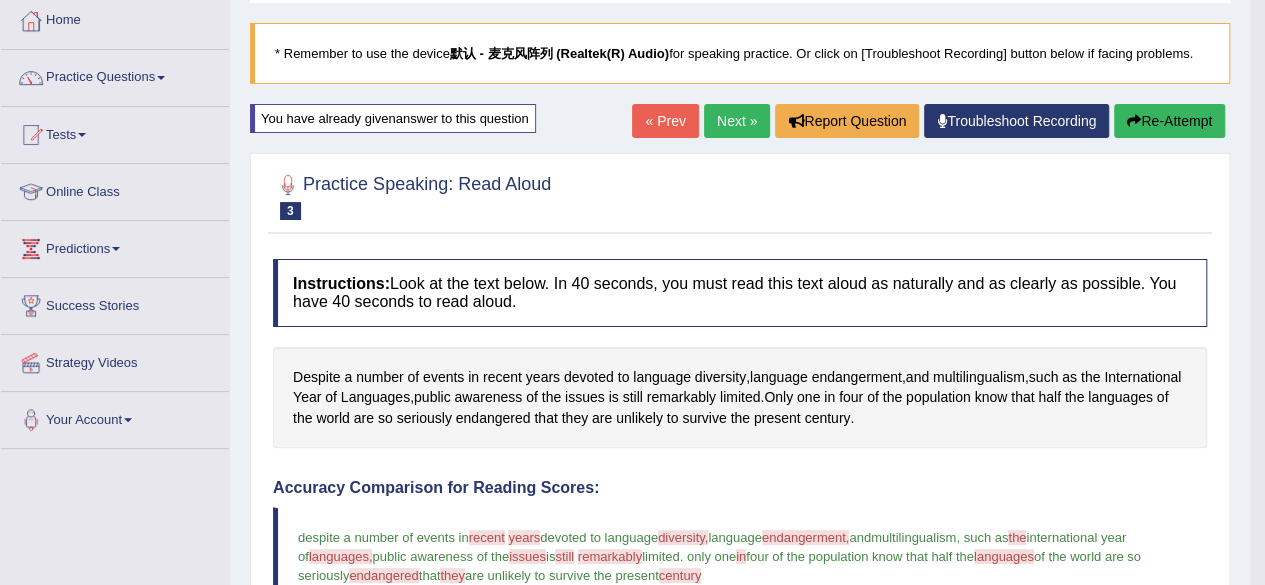 scroll, scrollTop: 0, scrollLeft: 0, axis: both 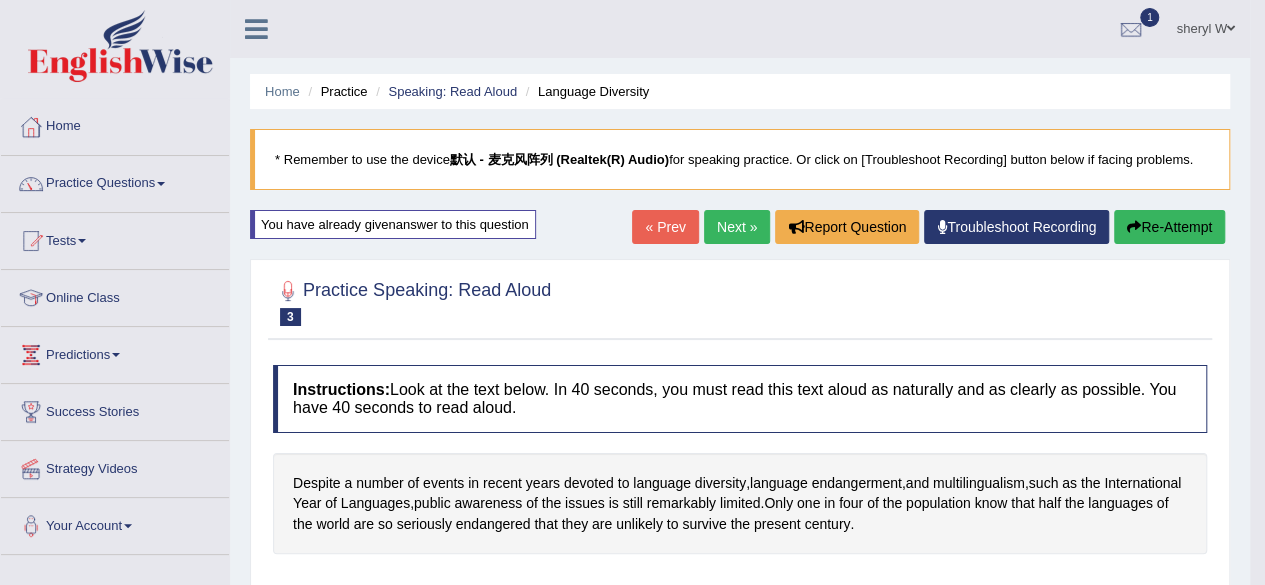 click on "Next »" at bounding box center (737, 227) 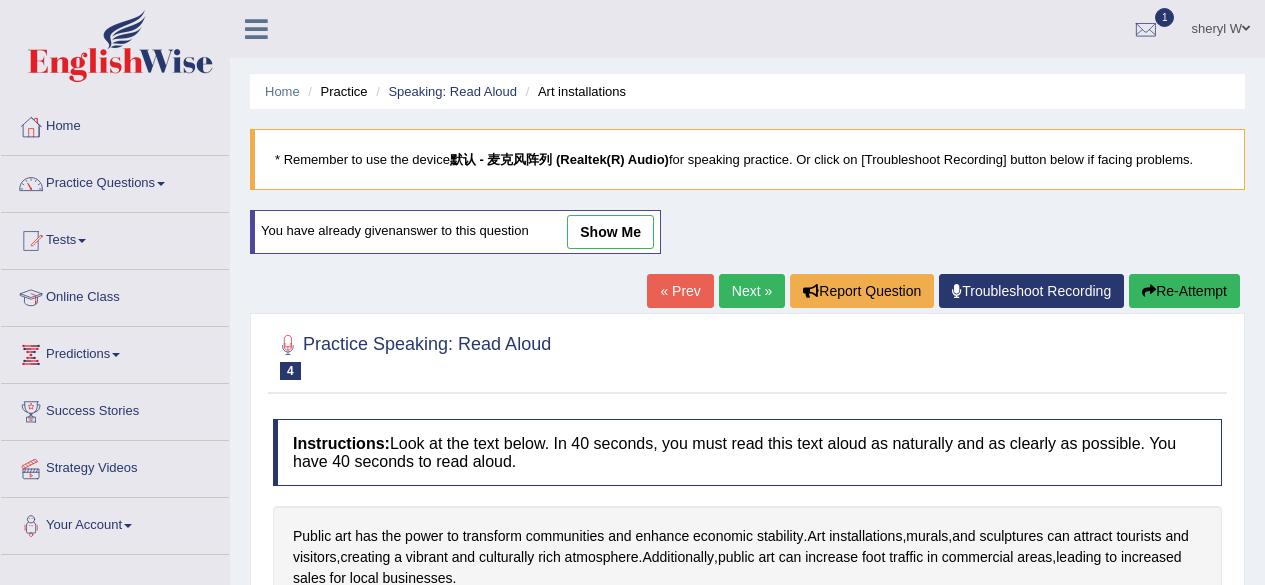scroll, scrollTop: 0, scrollLeft: 0, axis: both 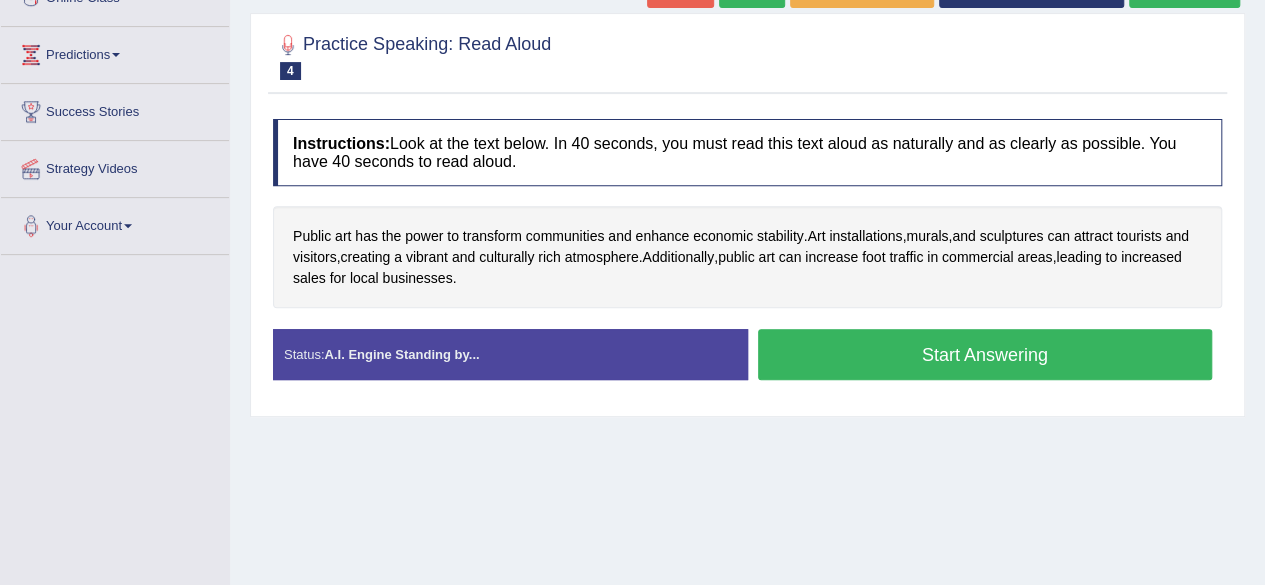 click on "Start Answering" at bounding box center (985, 354) 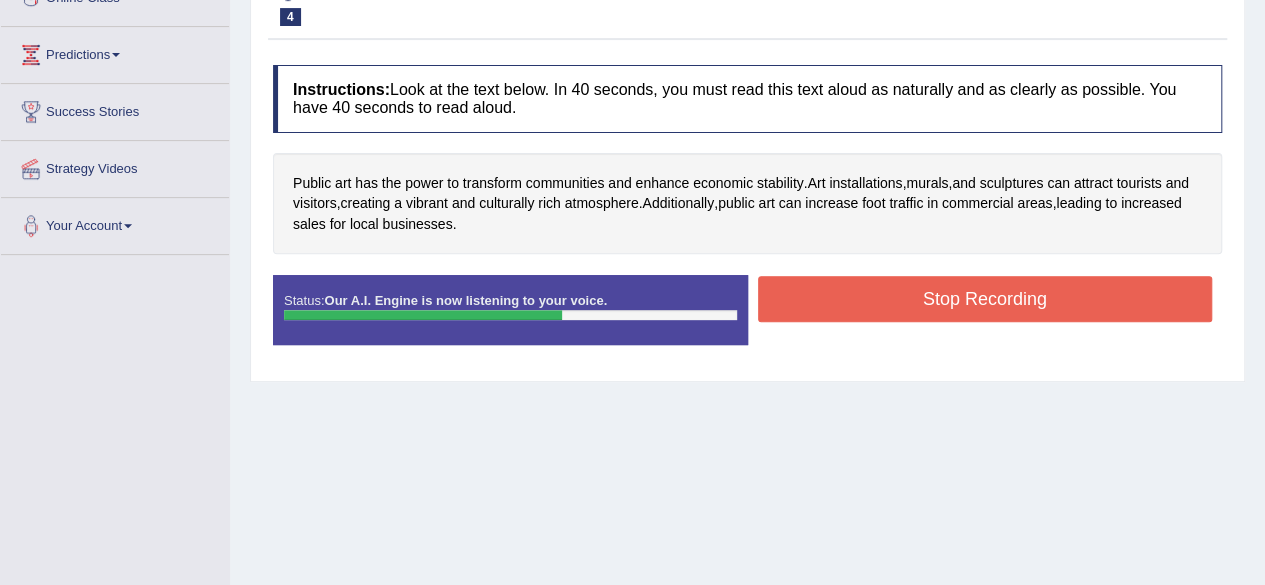 click on "Stop Recording" at bounding box center (985, 299) 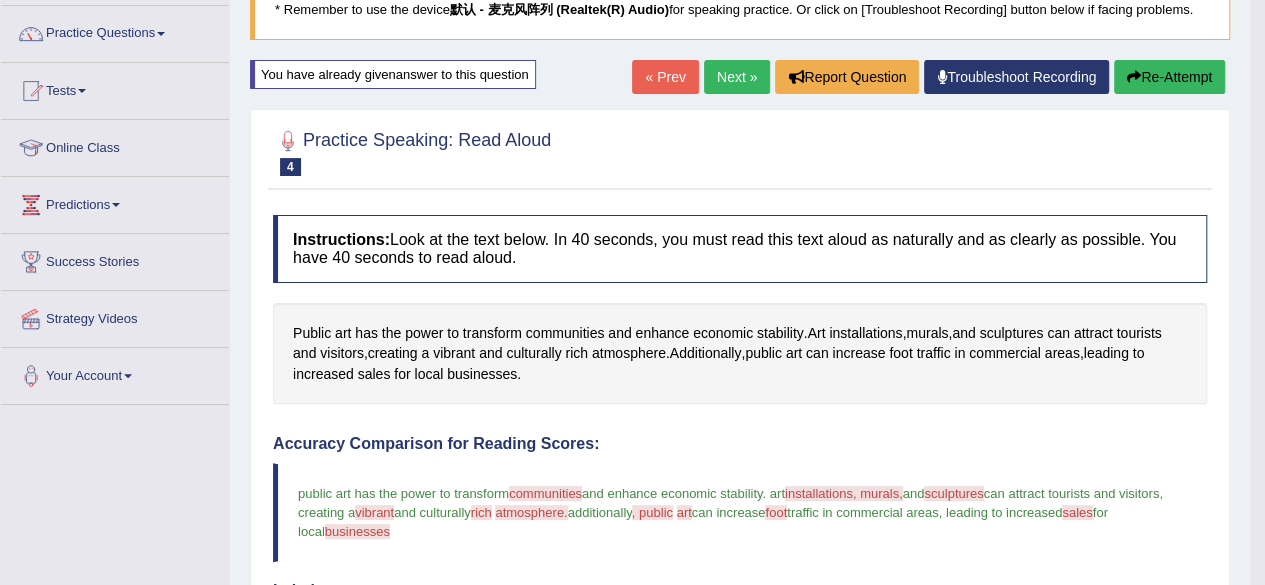 scroll, scrollTop: 0, scrollLeft: 0, axis: both 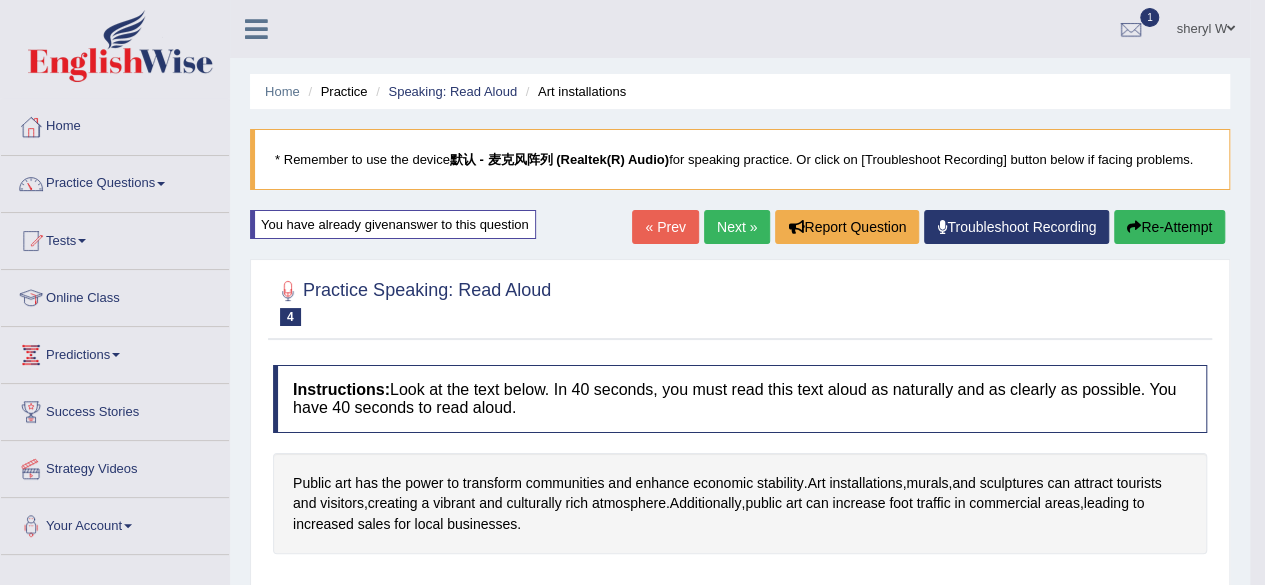 click on "Re-Attempt" at bounding box center [1169, 227] 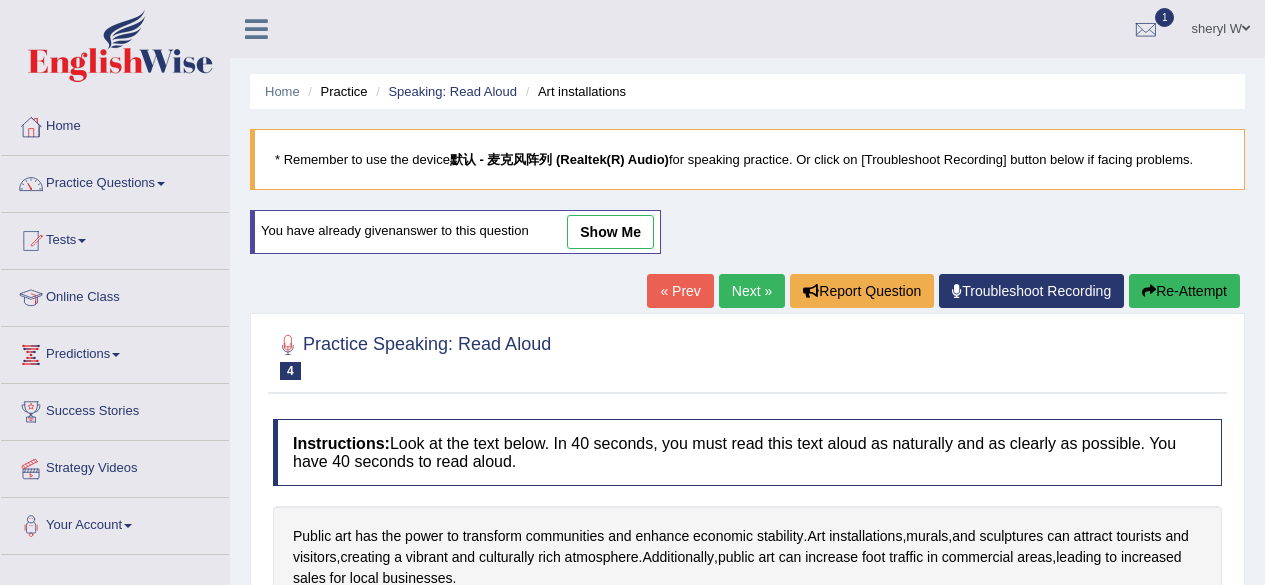 scroll, scrollTop: 400, scrollLeft: 0, axis: vertical 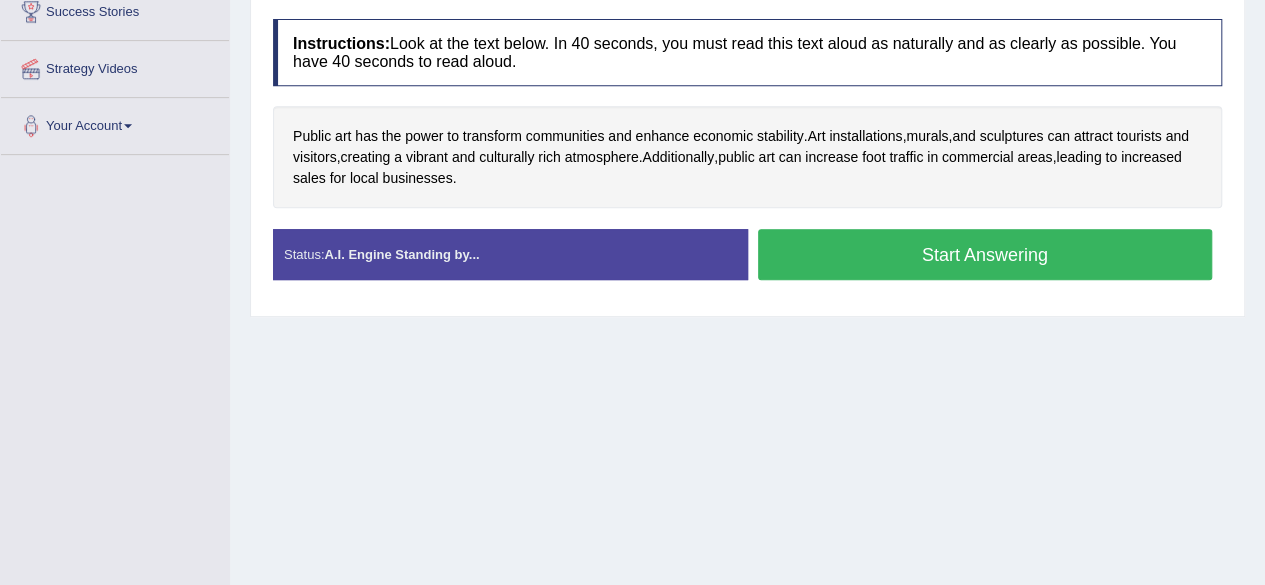 click on "Start Answering" at bounding box center [985, 254] 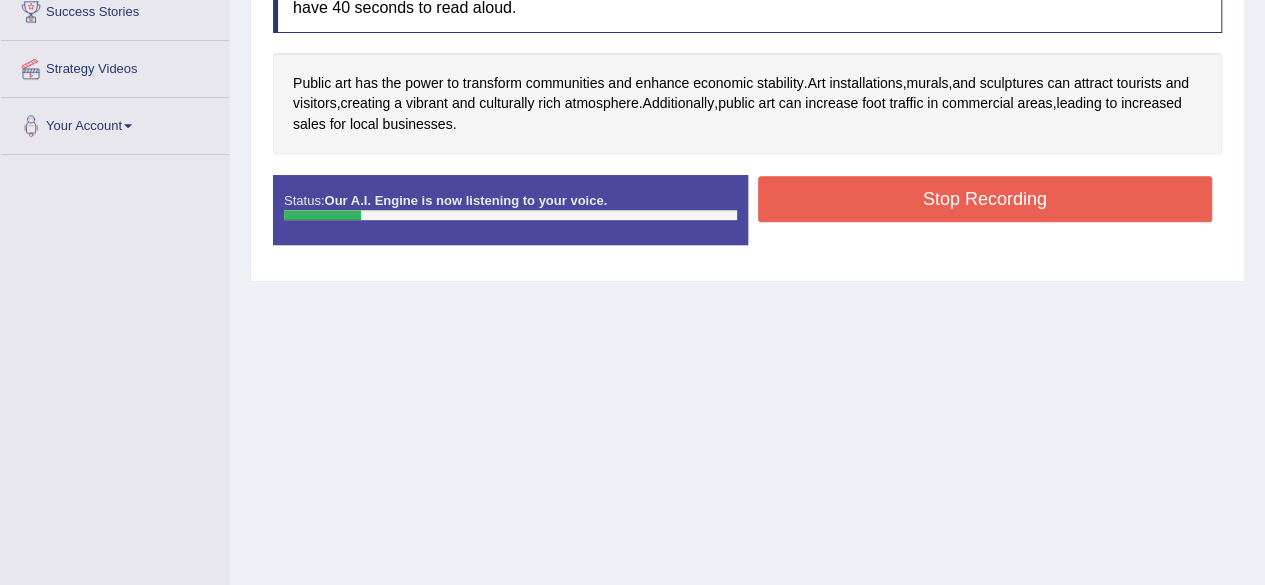 click on "Stop Recording" at bounding box center [985, 199] 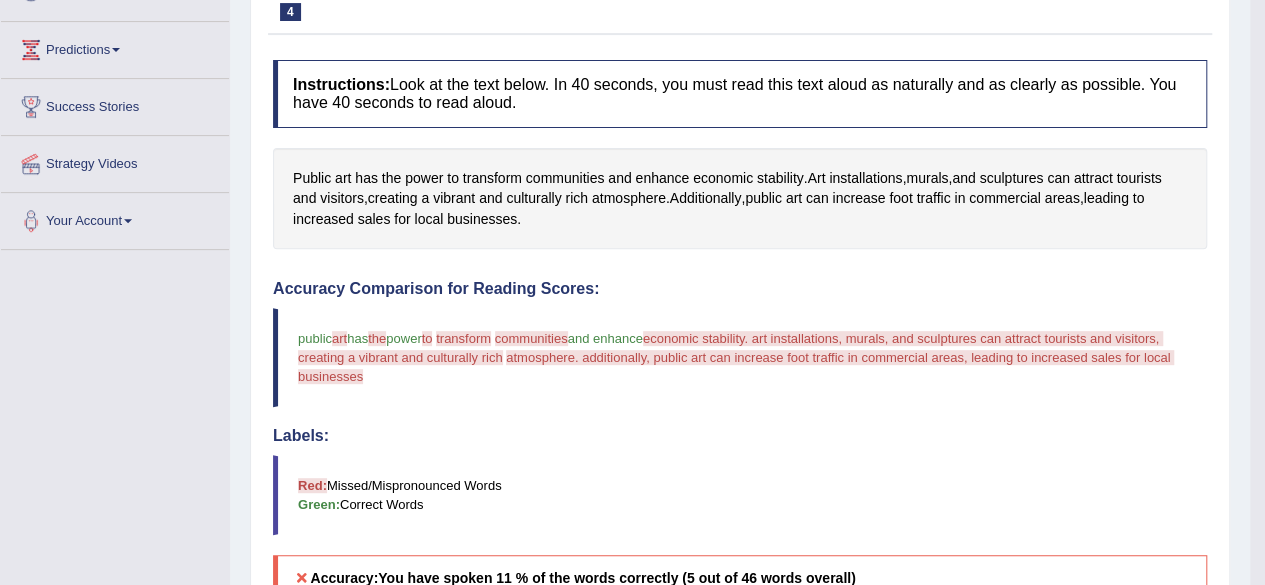 scroll, scrollTop: 100, scrollLeft: 0, axis: vertical 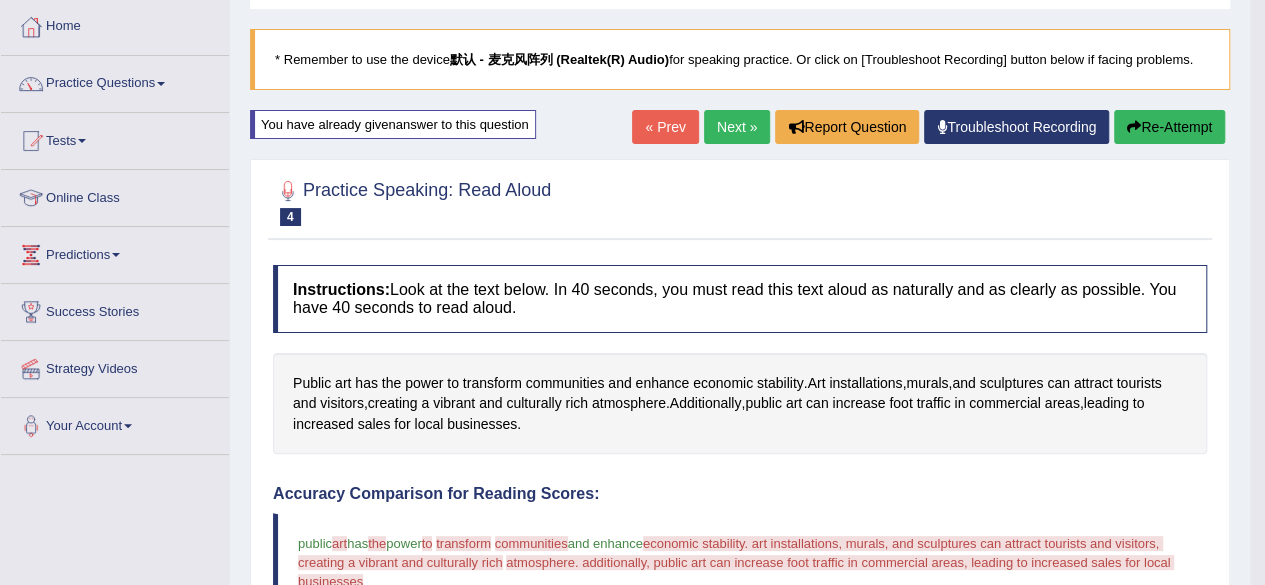 click on "Re-Attempt" at bounding box center [1169, 127] 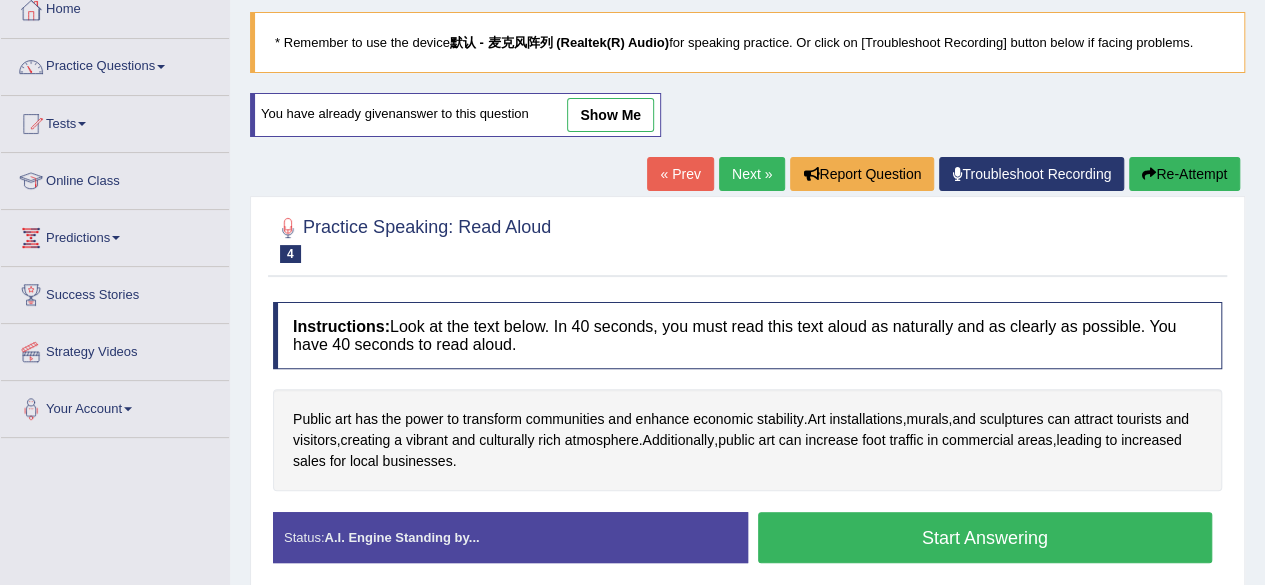 scroll, scrollTop: 260, scrollLeft: 0, axis: vertical 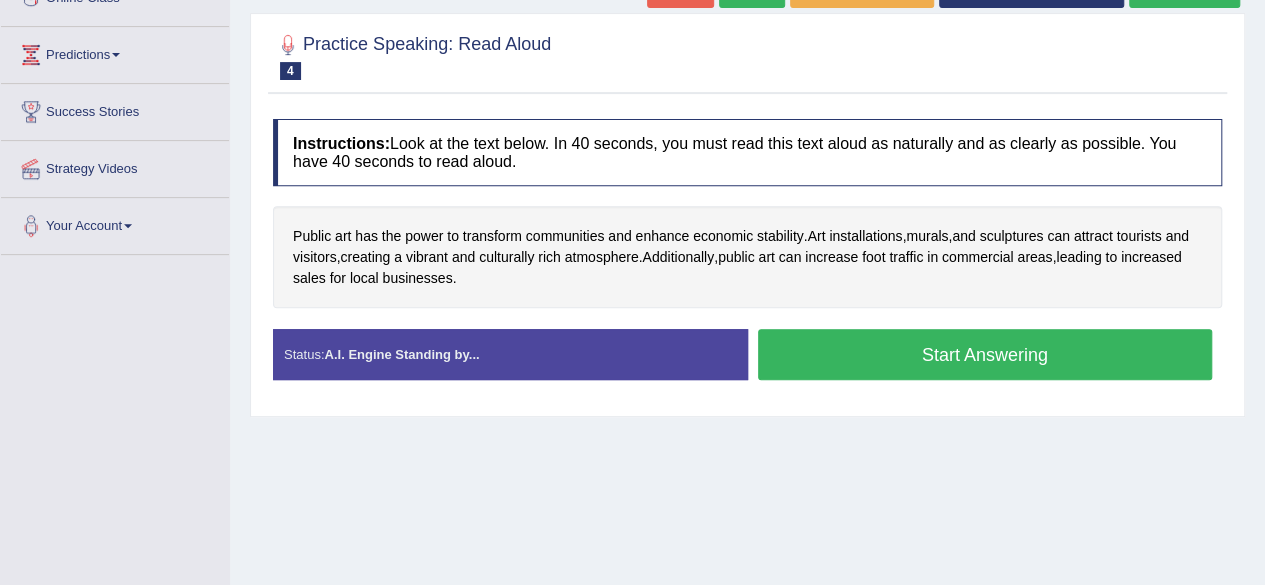 click on "Start Answering" at bounding box center (985, 354) 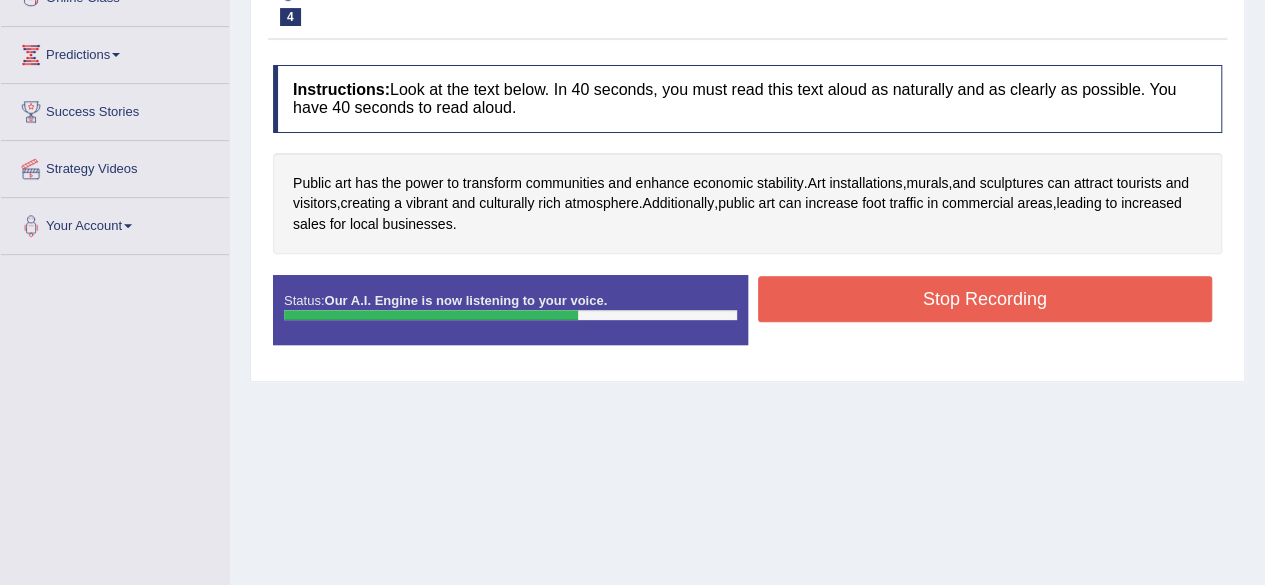 click on "Stop Recording" at bounding box center [985, 299] 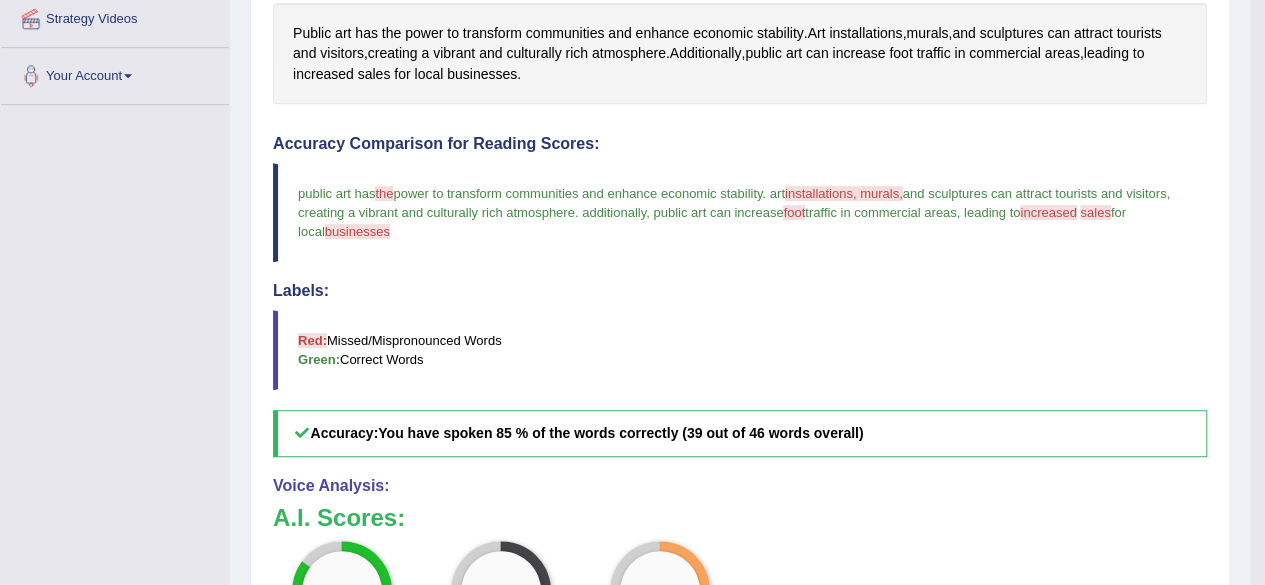 scroll, scrollTop: 200, scrollLeft: 0, axis: vertical 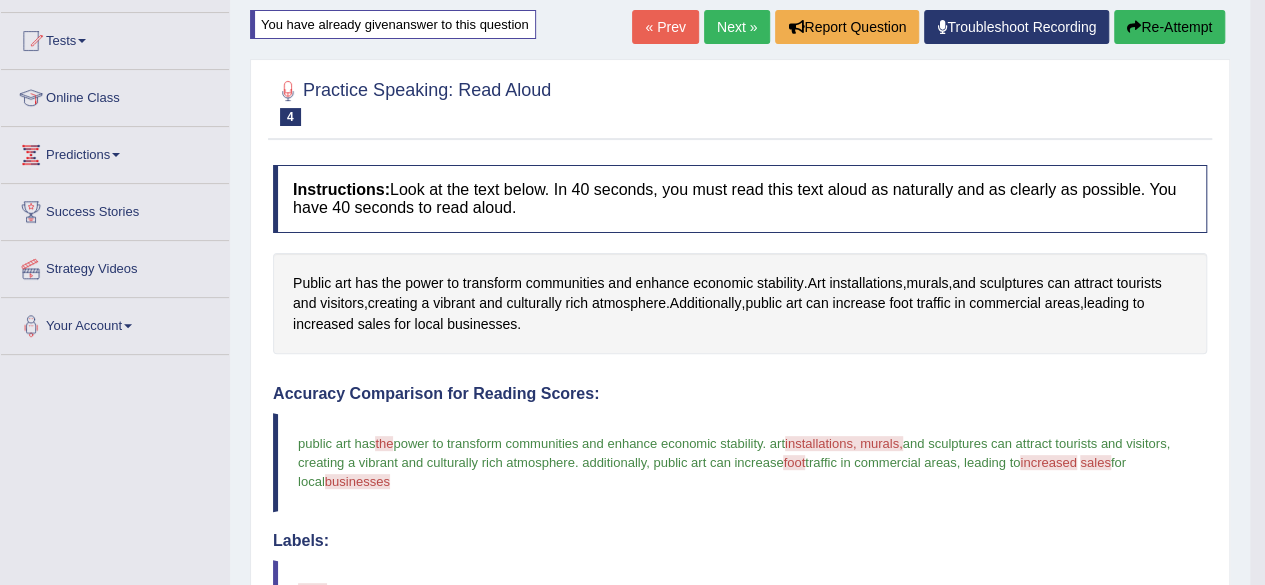 click on "Re-Attempt" at bounding box center (1169, 27) 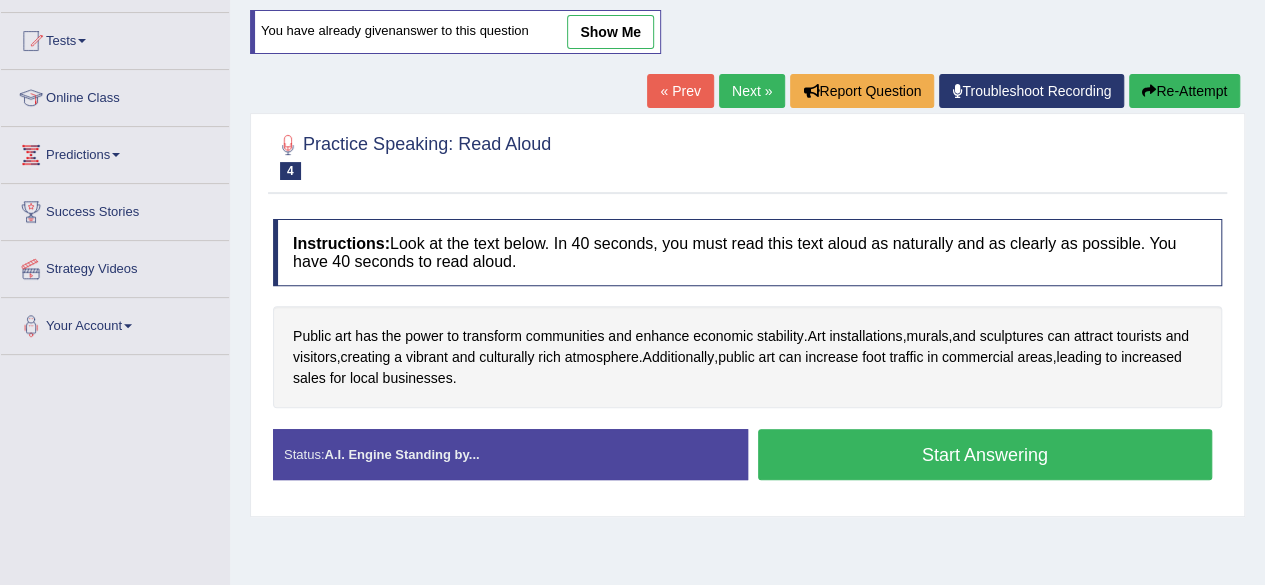 scroll, scrollTop: 0, scrollLeft: 0, axis: both 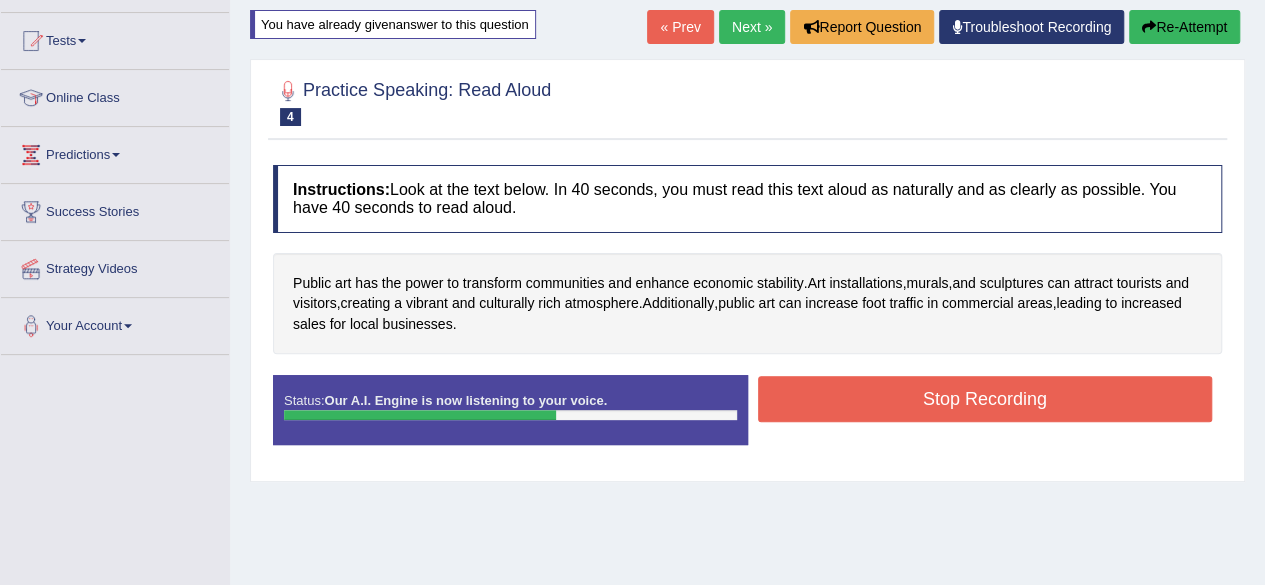 click on "Stop Recording" at bounding box center [985, 399] 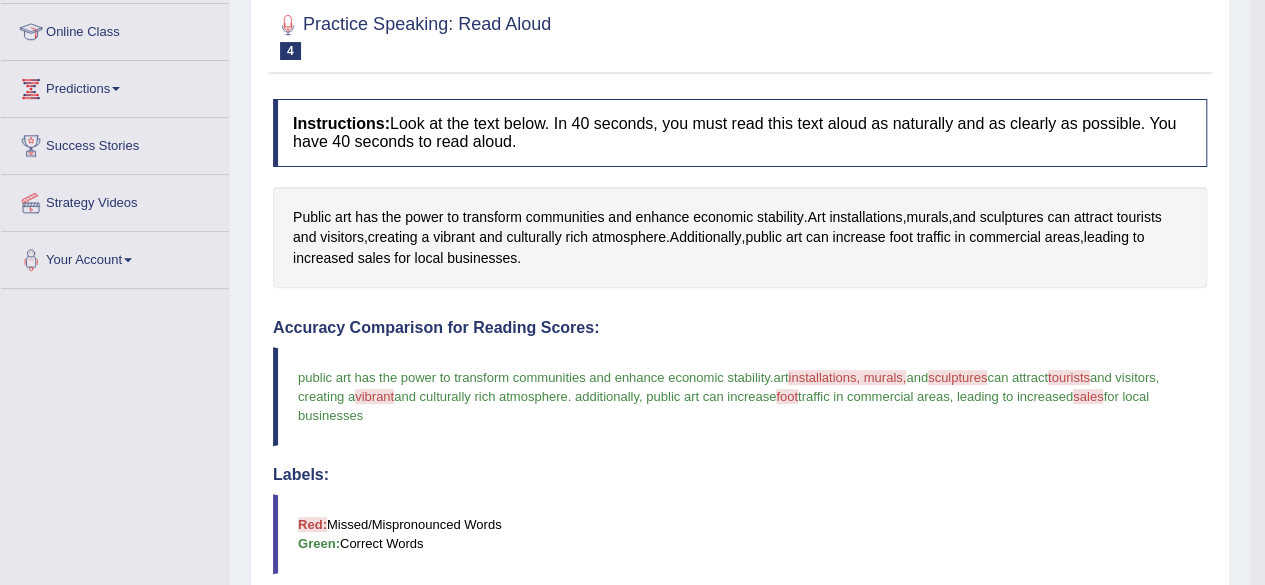 scroll, scrollTop: 184, scrollLeft: 0, axis: vertical 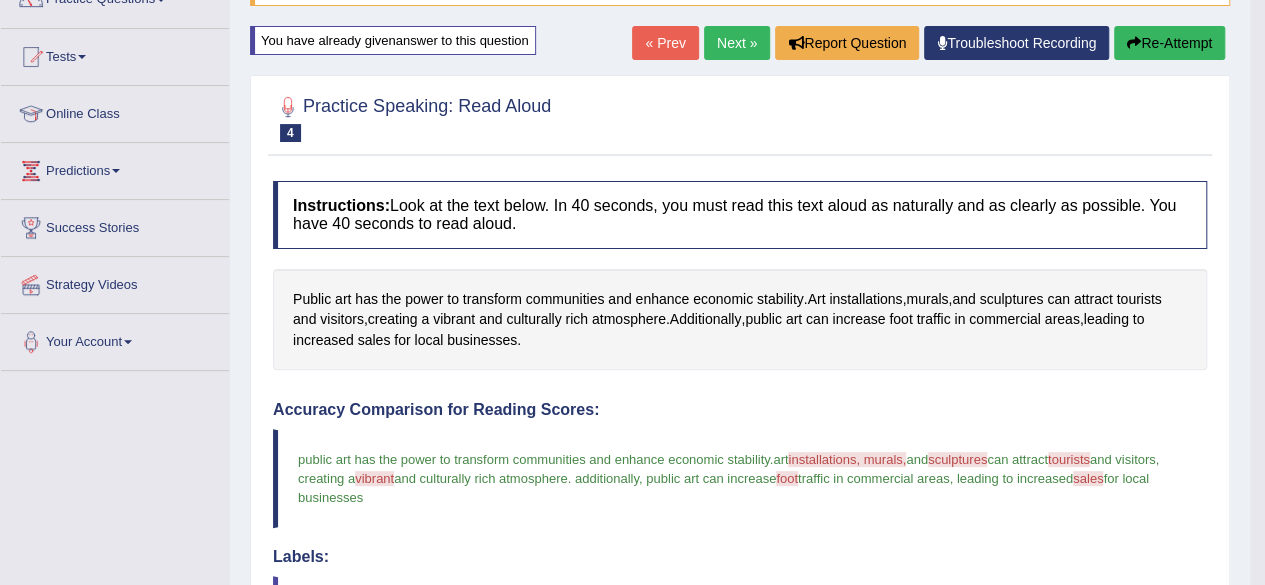 click on "Re-Attempt" at bounding box center (1169, 43) 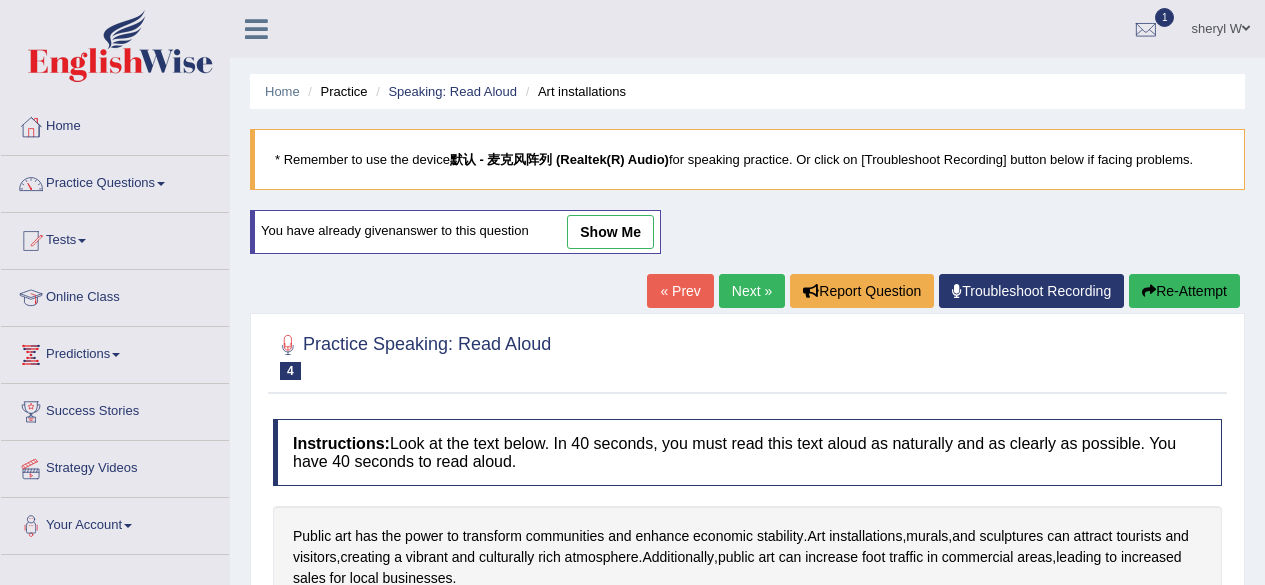 click on "Start Answering" at bounding box center [985, 654] 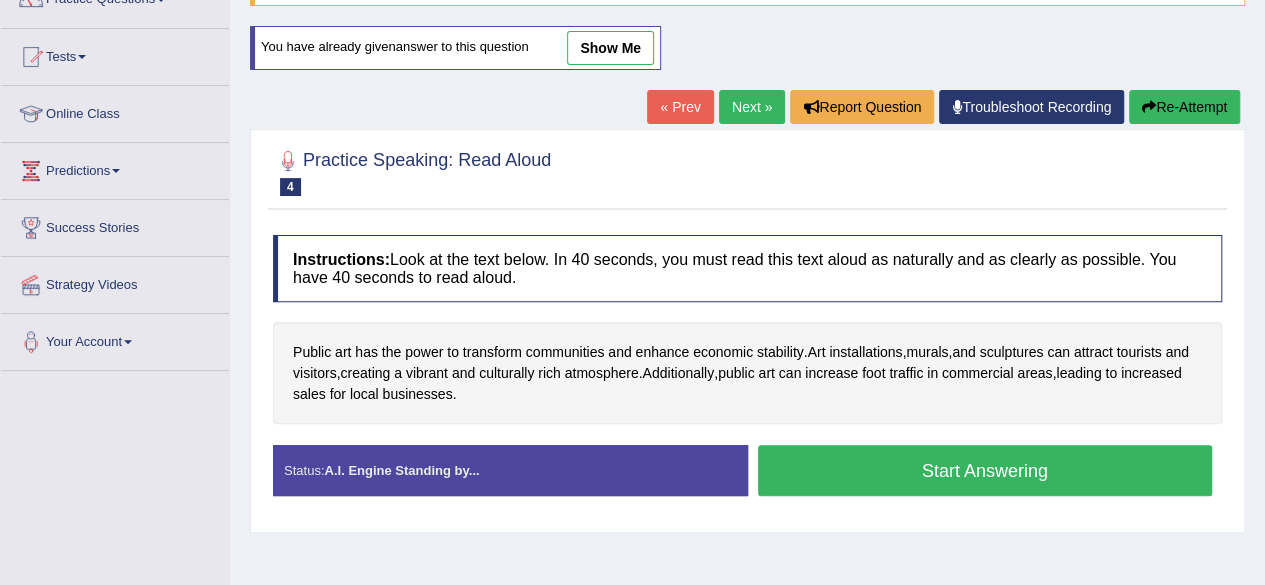 scroll, scrollTop: 0, scrollLeft: 0, axis: both 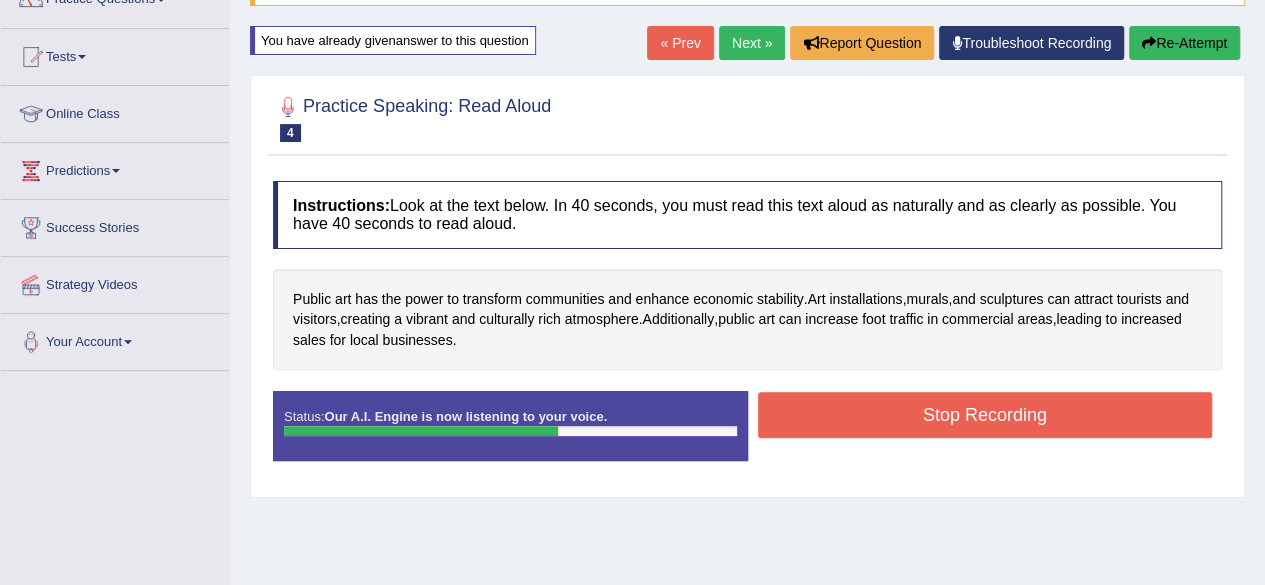 click on "Stop Recording" at bounding box center (985, 415) 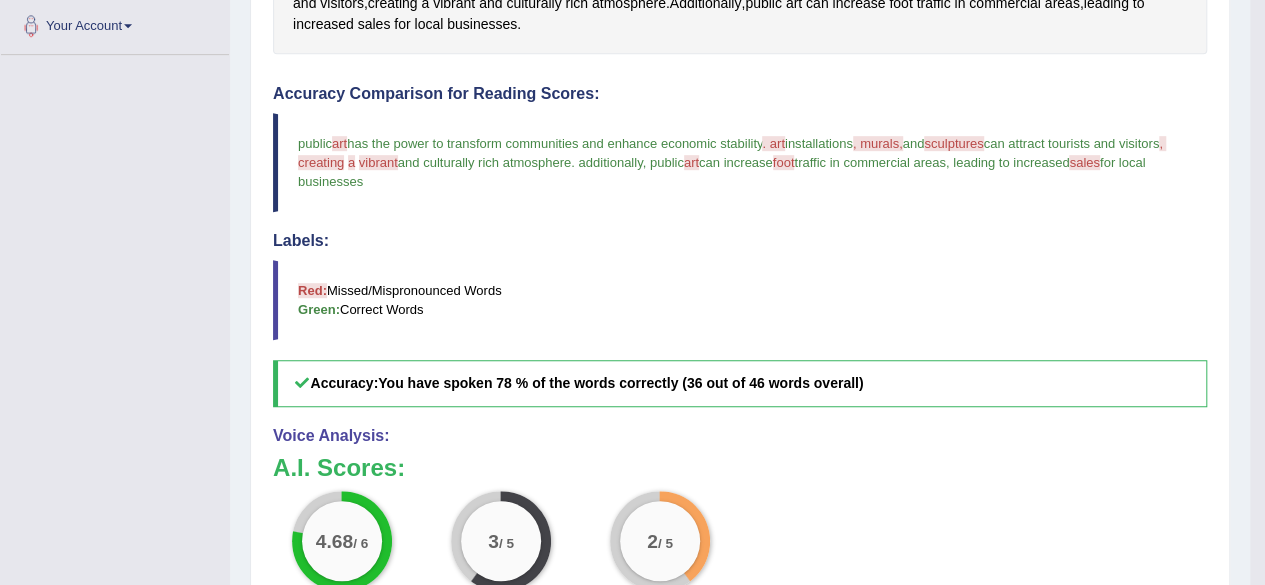 scroll, scrollTop: 584, scrollLeft: 0, axis: vertical 